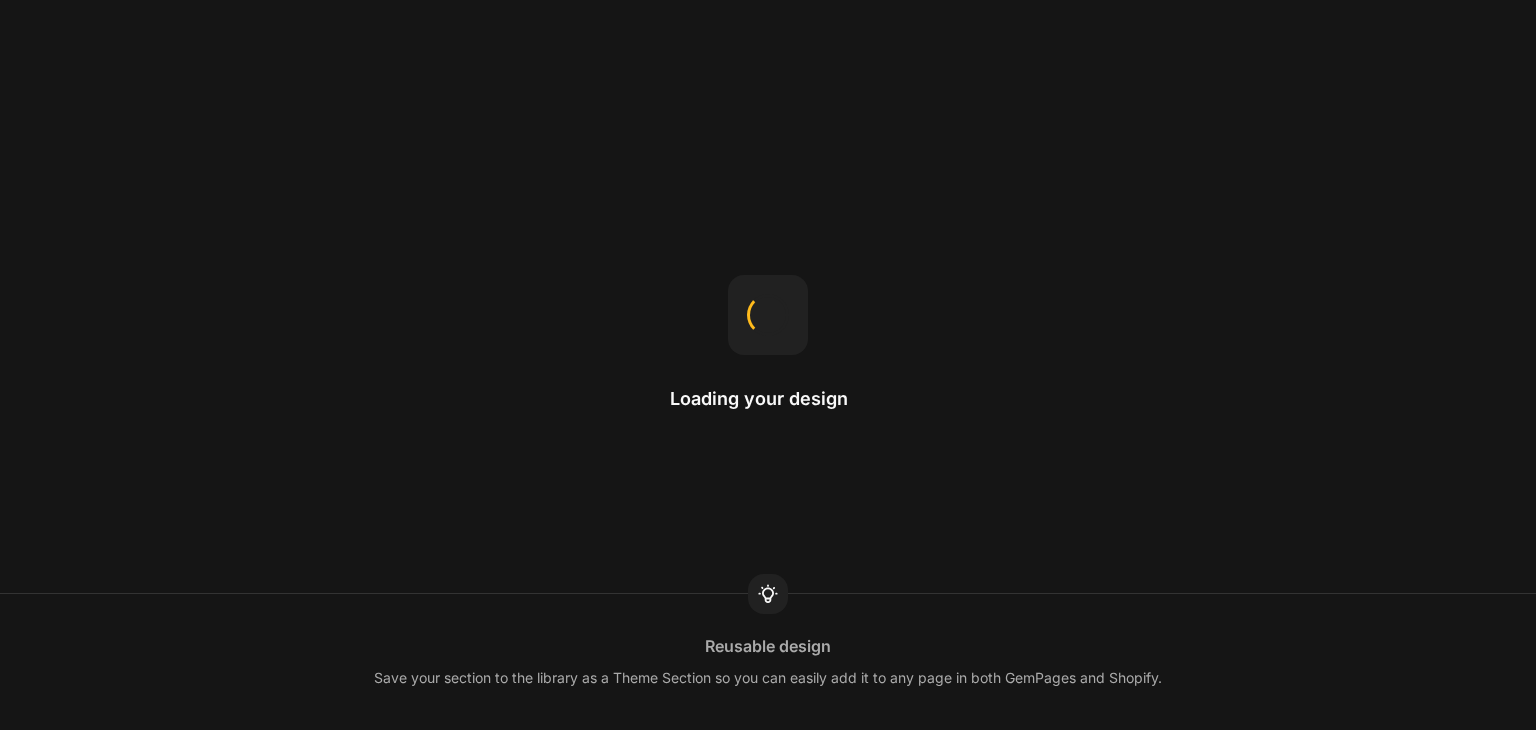 scroll, scrollTop: 0, scrollLeft: 0, axis: both 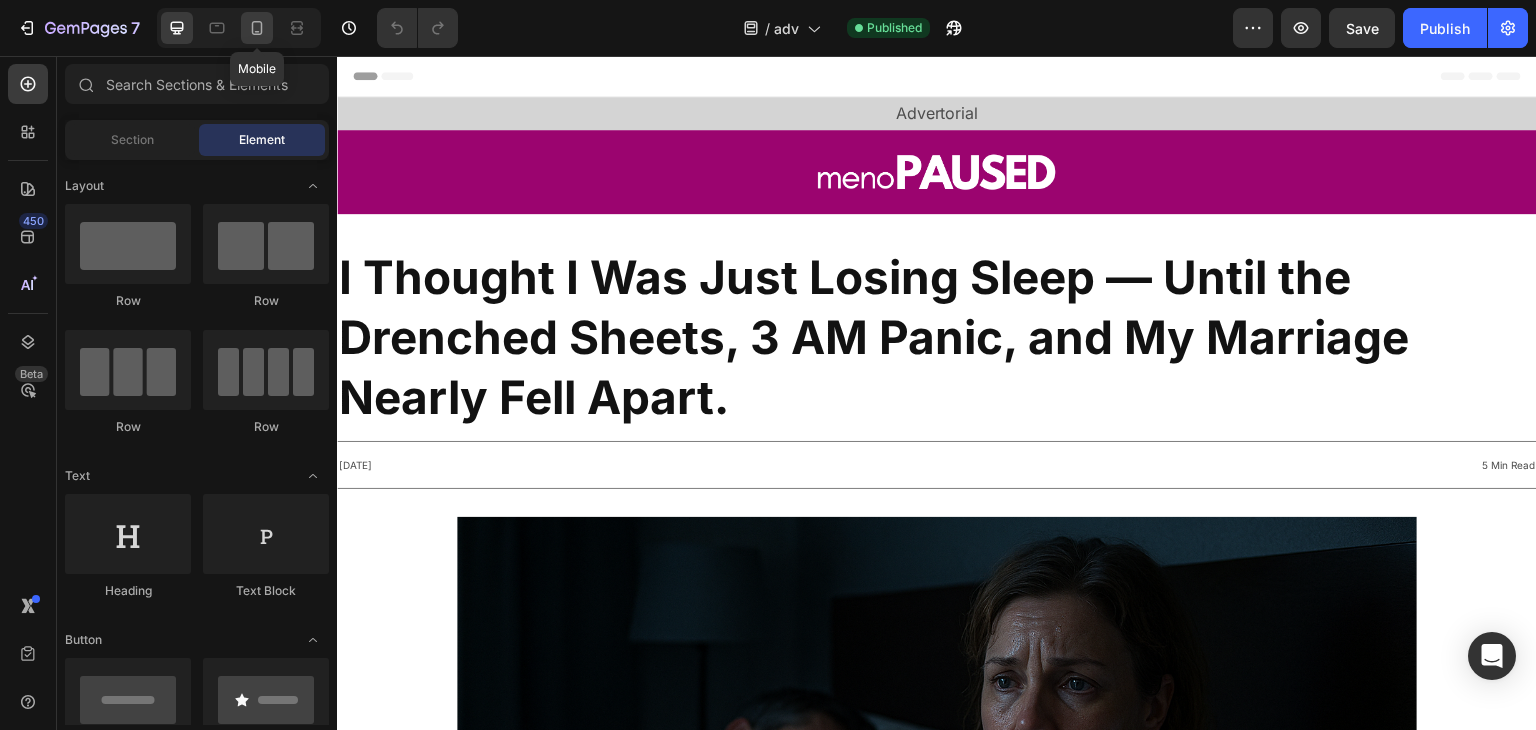 click 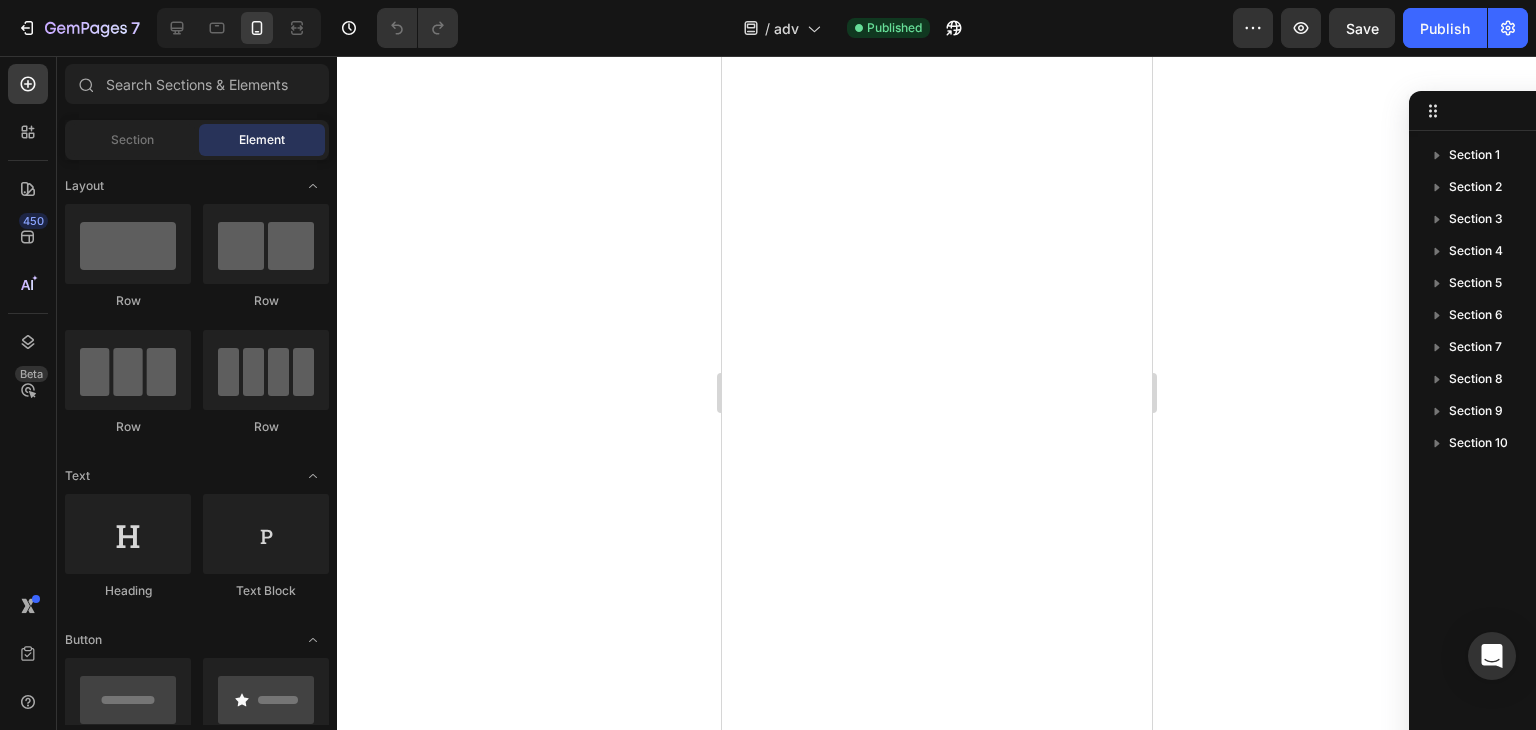 scroll, scrollTop: 14005, scrollLeft: 0, axis: vertical 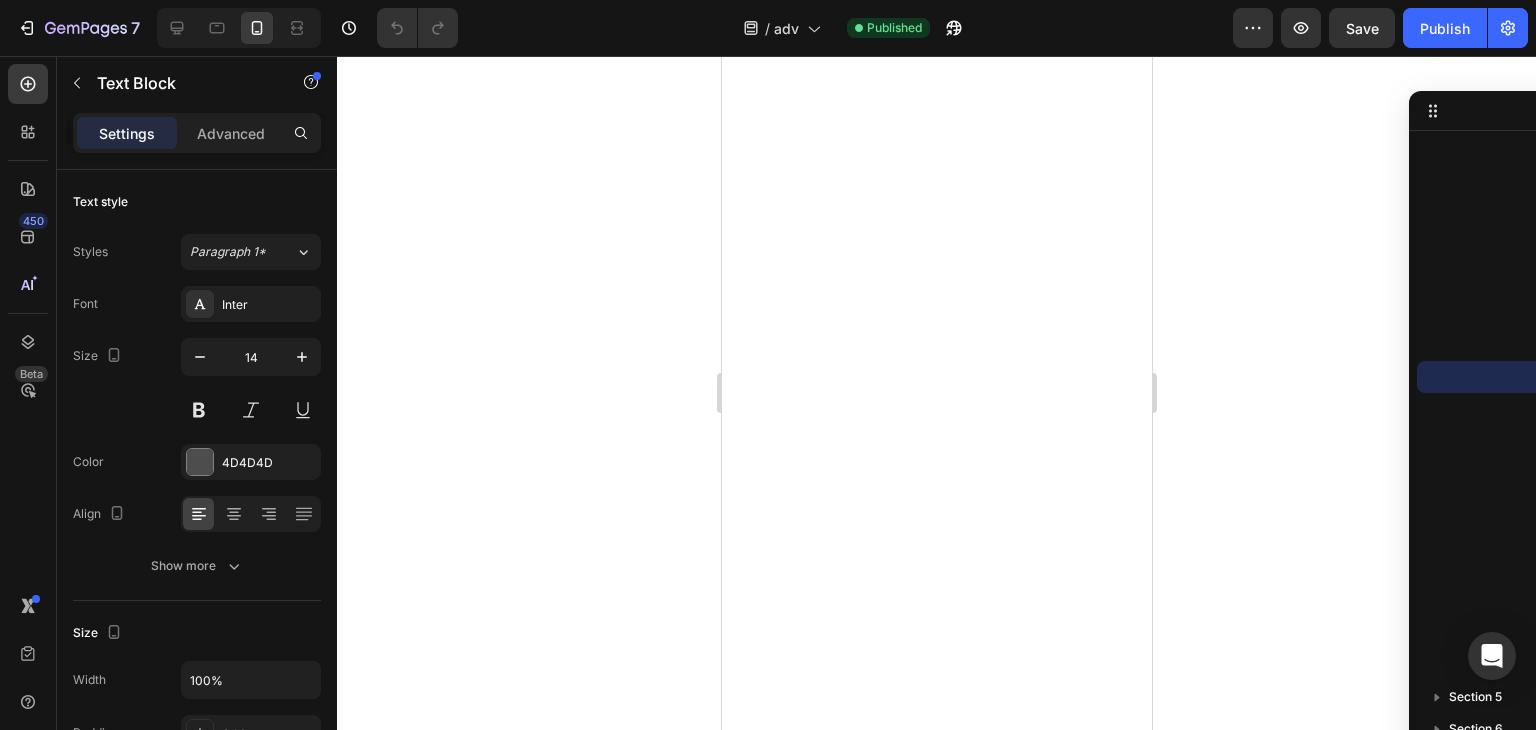 click on "After [NUMBER] years, $[PRICE], and [NUMBER] women, refined in FDA‑registered labs…" at bounding box center (935, -2688) 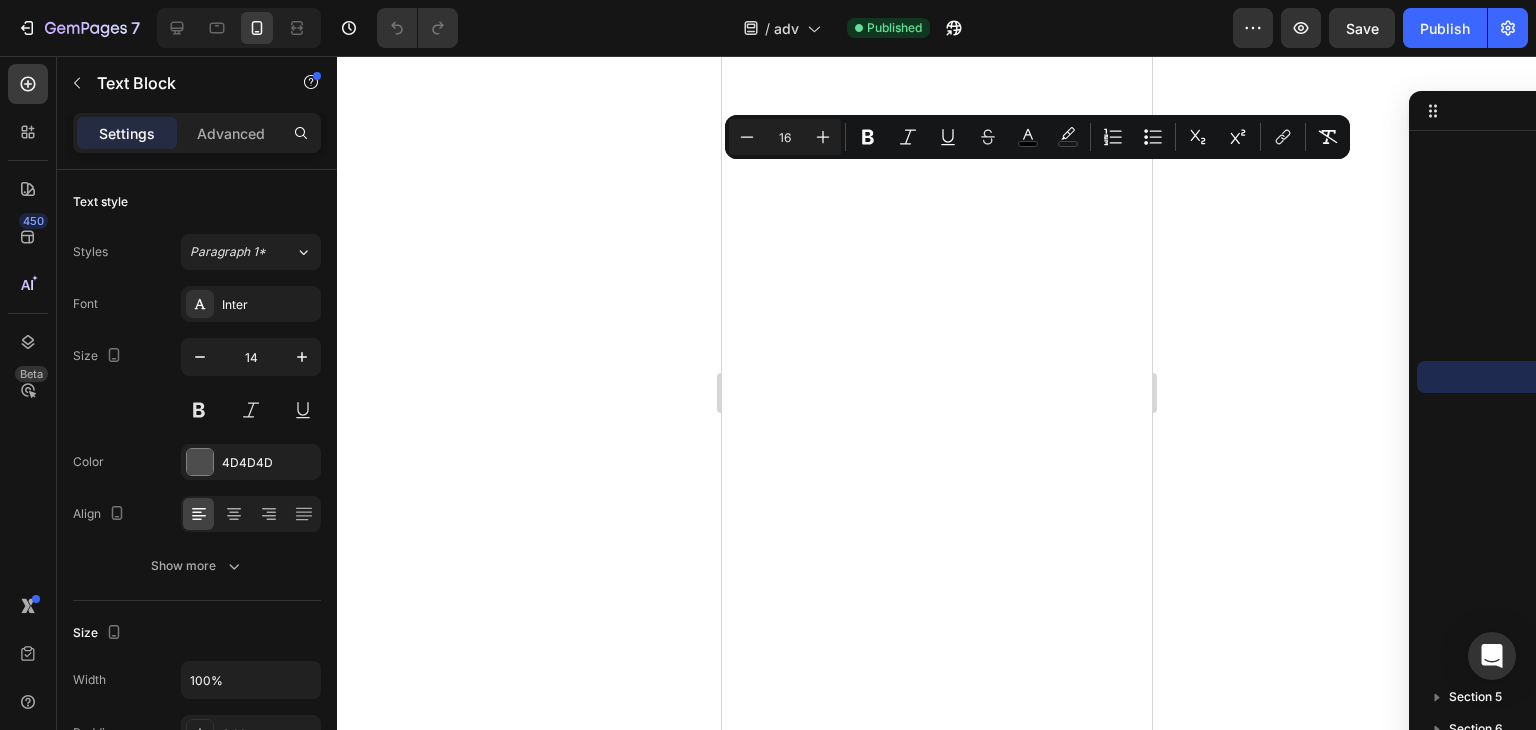 click on "After [NUMBER] years, $[PRICE], and [NUMBER] women, refined in FDA‑registered labs…" at bounding box center (935, -2688) 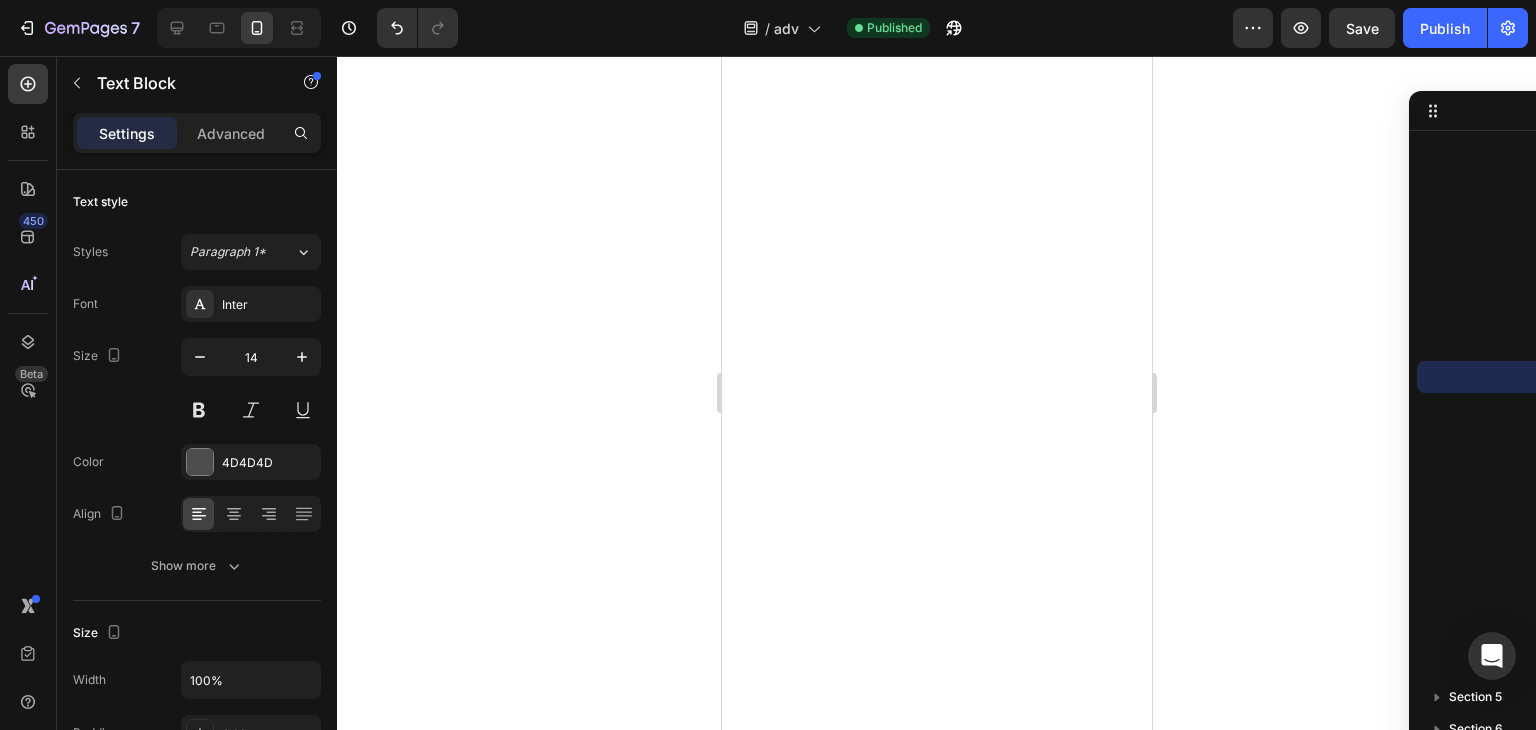 scroll, scrollTop: 14376, scrollLeft: 0, axis: vertical 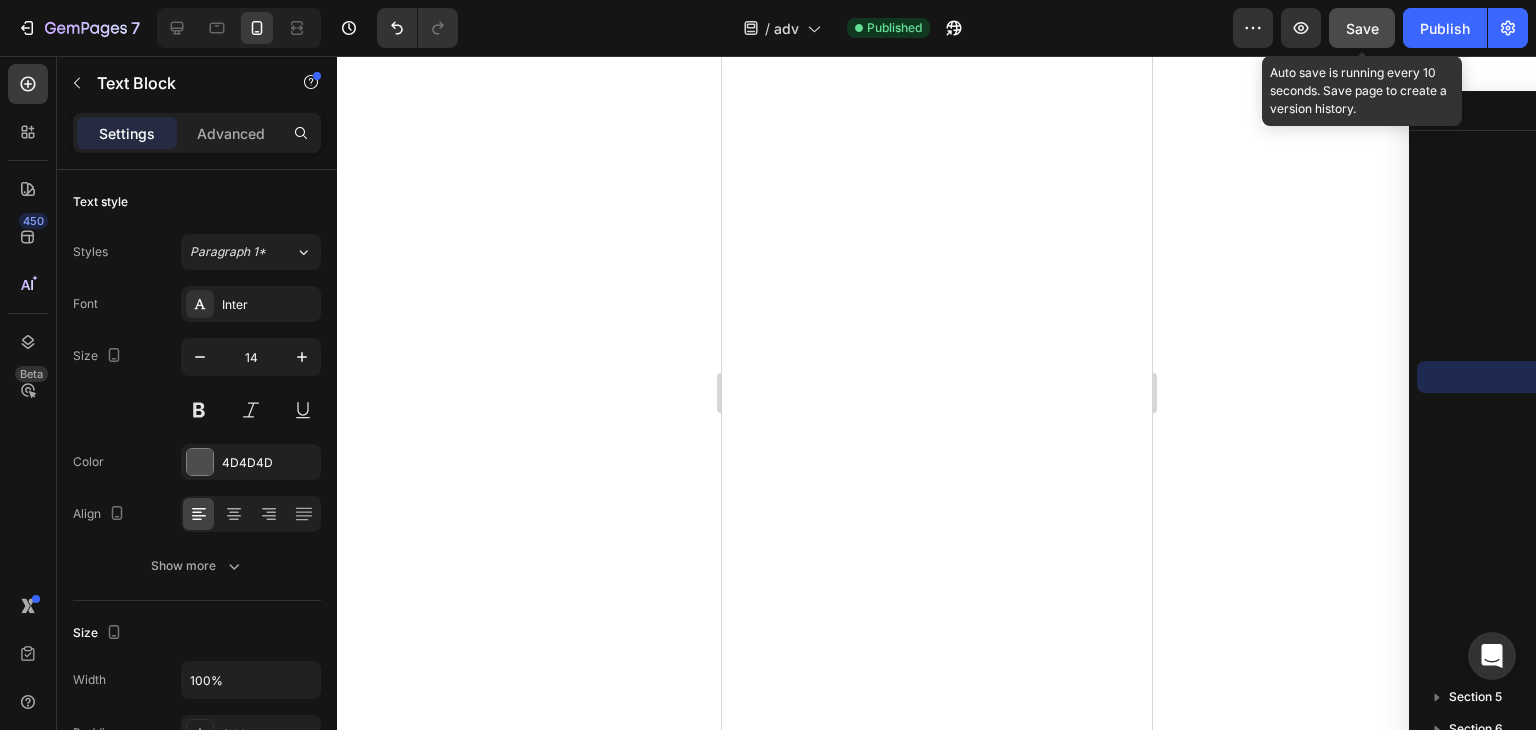 click on "Save" at bounding box center (1362, 28) 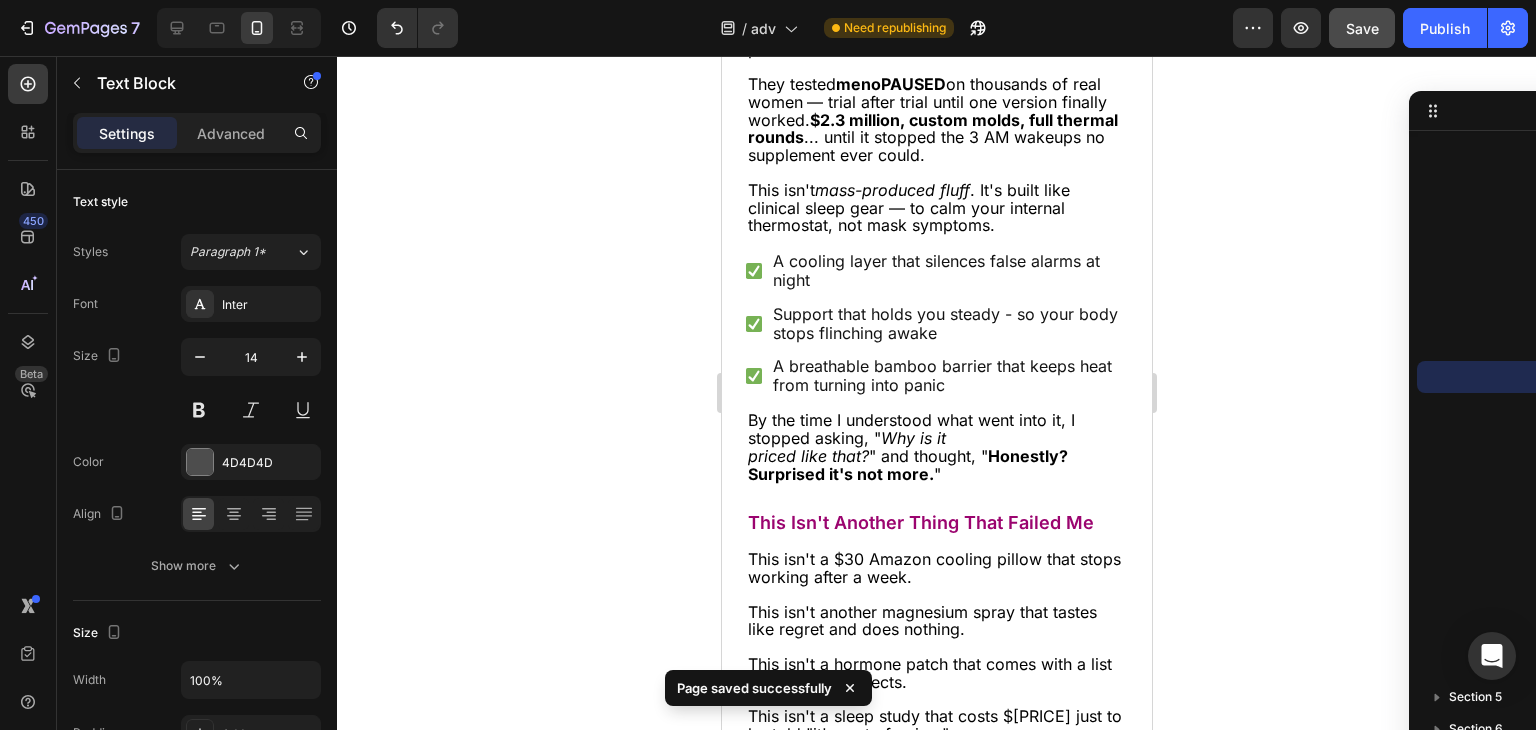 scroll, scrollTop: 16442, scrollLeft: 0, axis: vertical 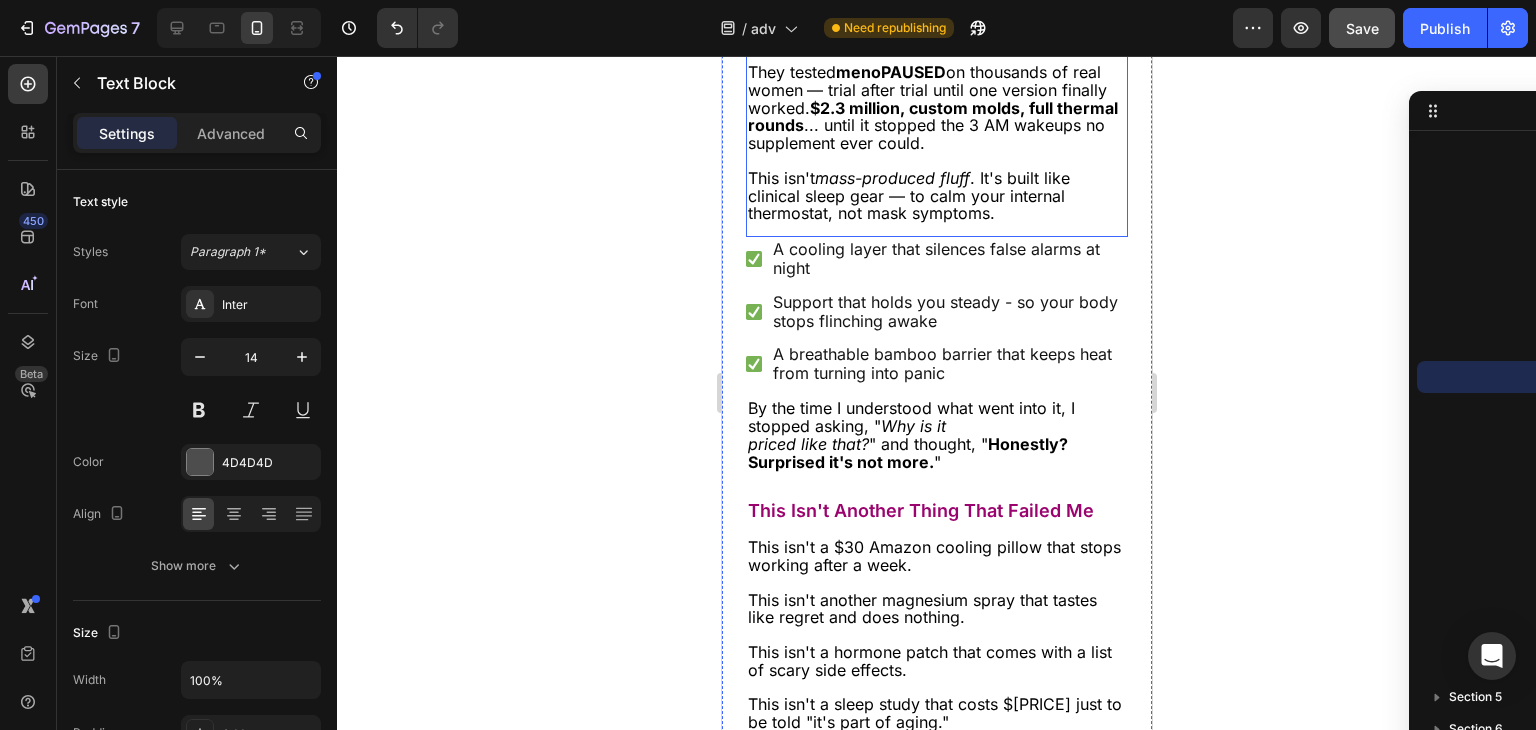 click on "$2.3 million, custom molds, full thermal rounds" at bounding box center (932, 117) 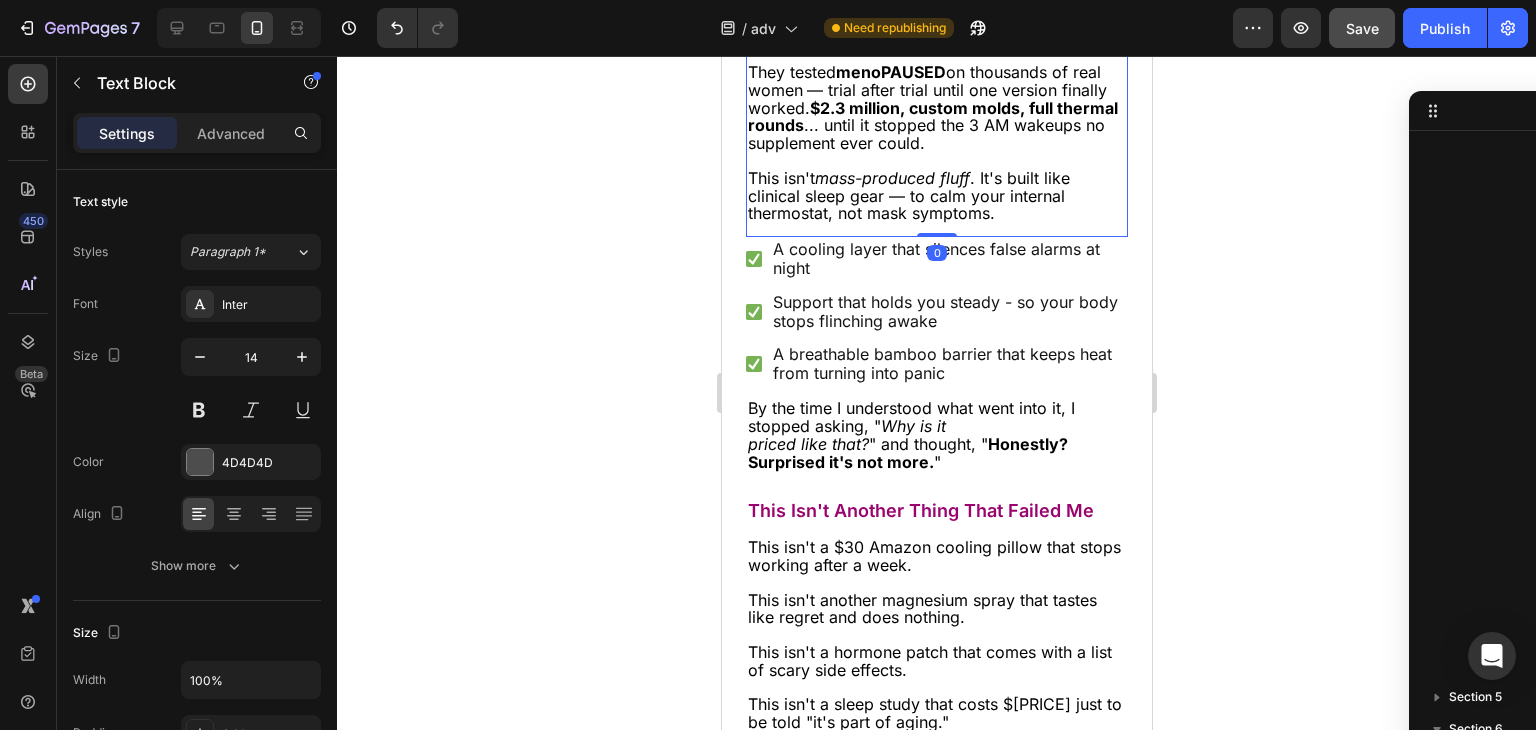 scroll, scrollTop: 2562, scrollLeft: 0, axis: vertical 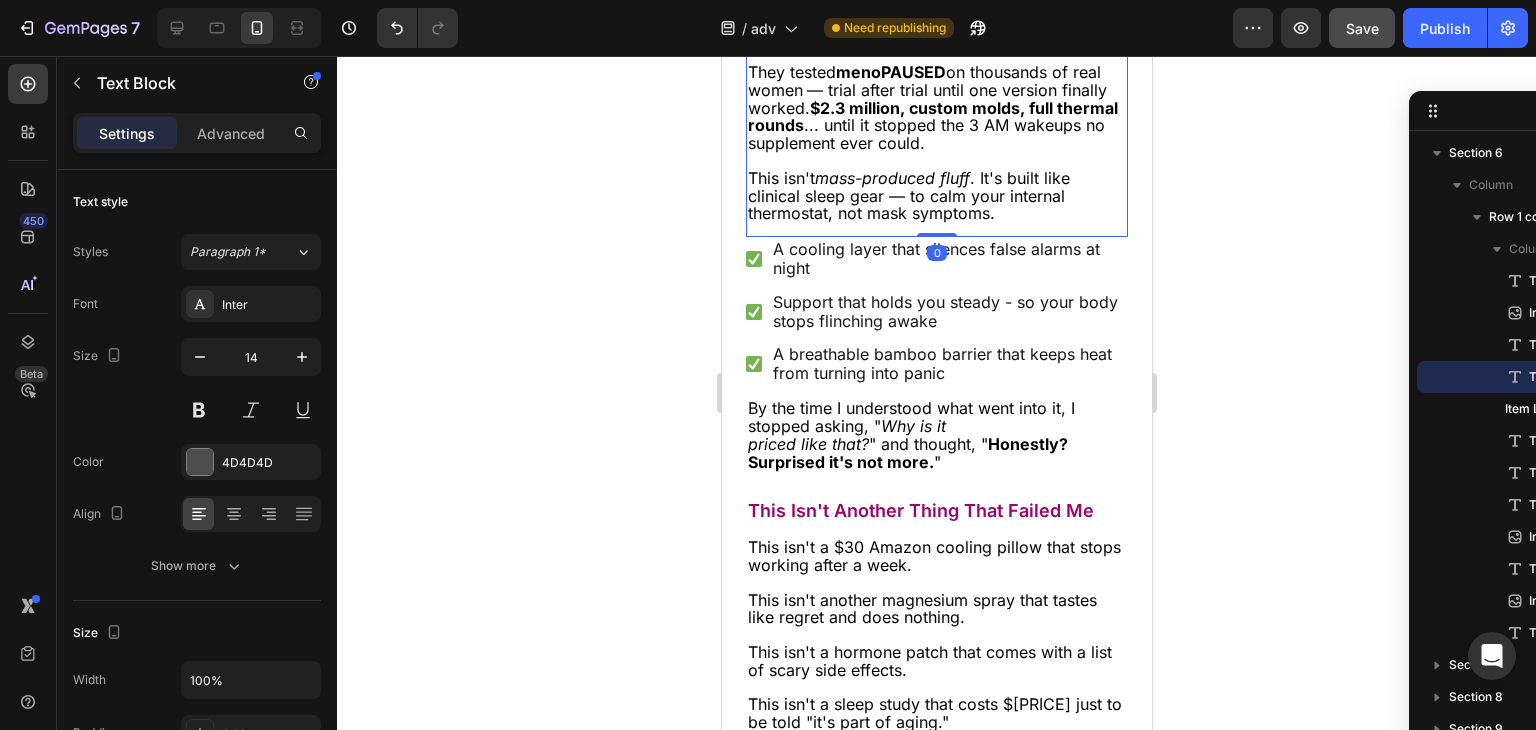 click on "$2.3 million, custom molds, full thermal rounds" at bounding box center (932, 117) 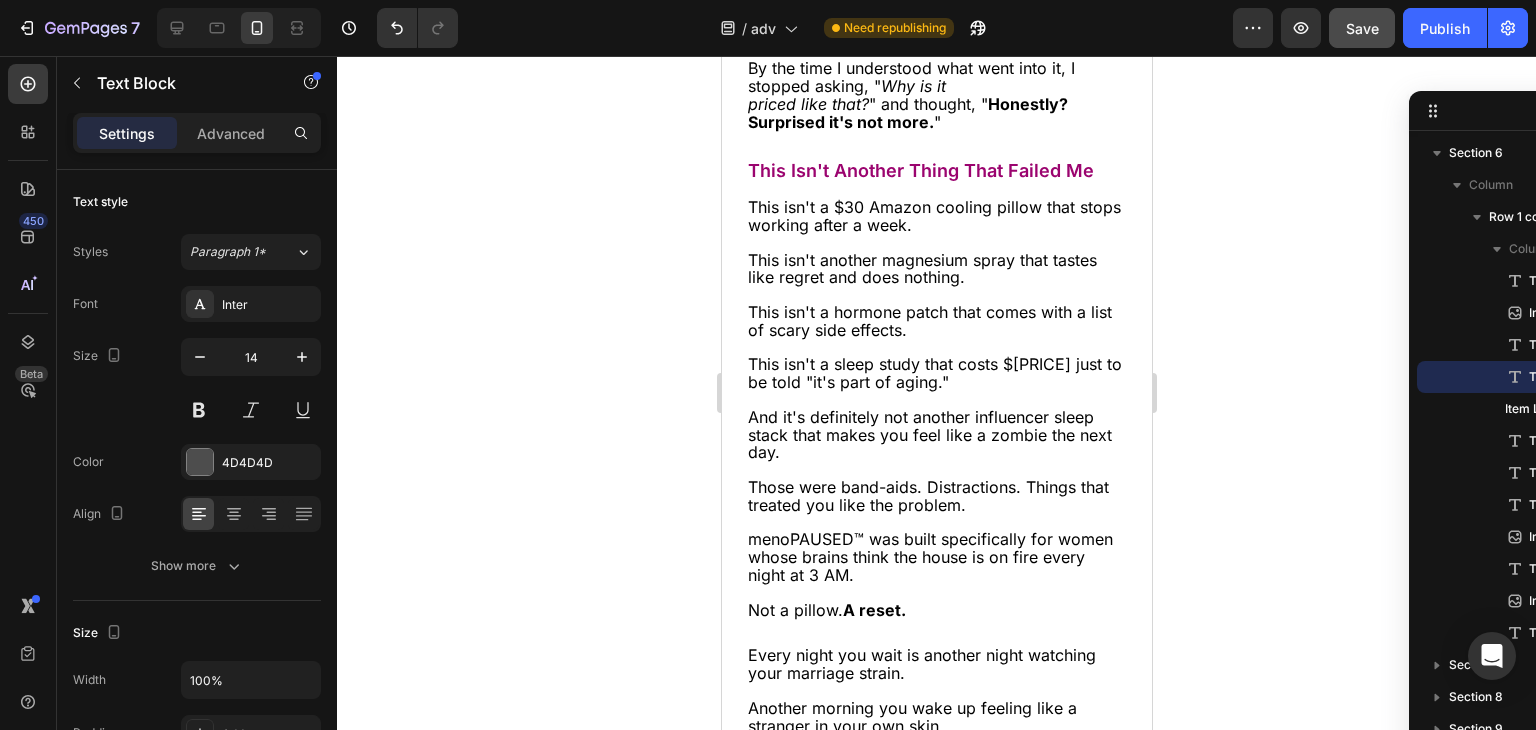 scroll, scrollTop: 16926, scrollLeft: 0, axis: vertical 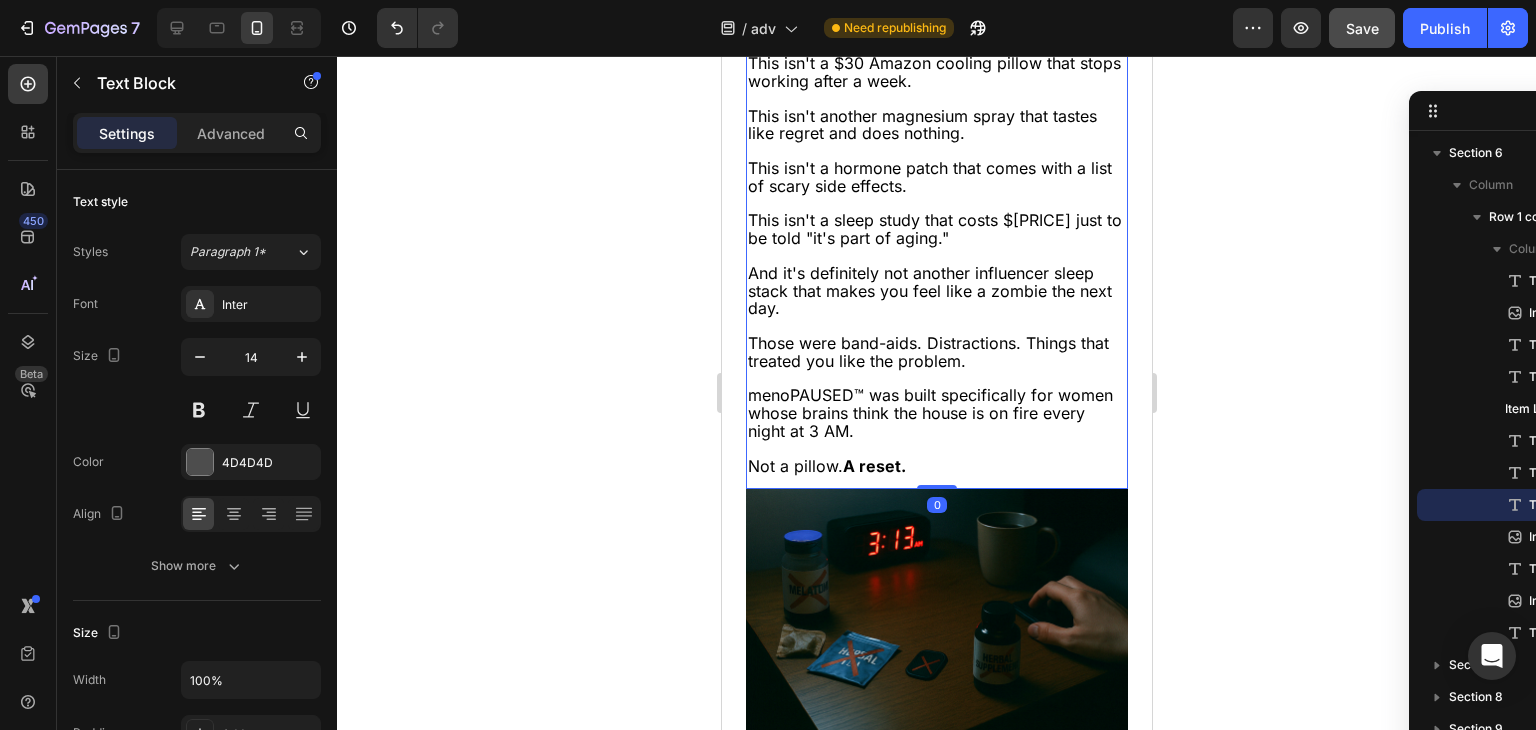 click on "This isn't a $30 Amazon cooling pillow that stops working after a week." at bounding box center (933, 72) 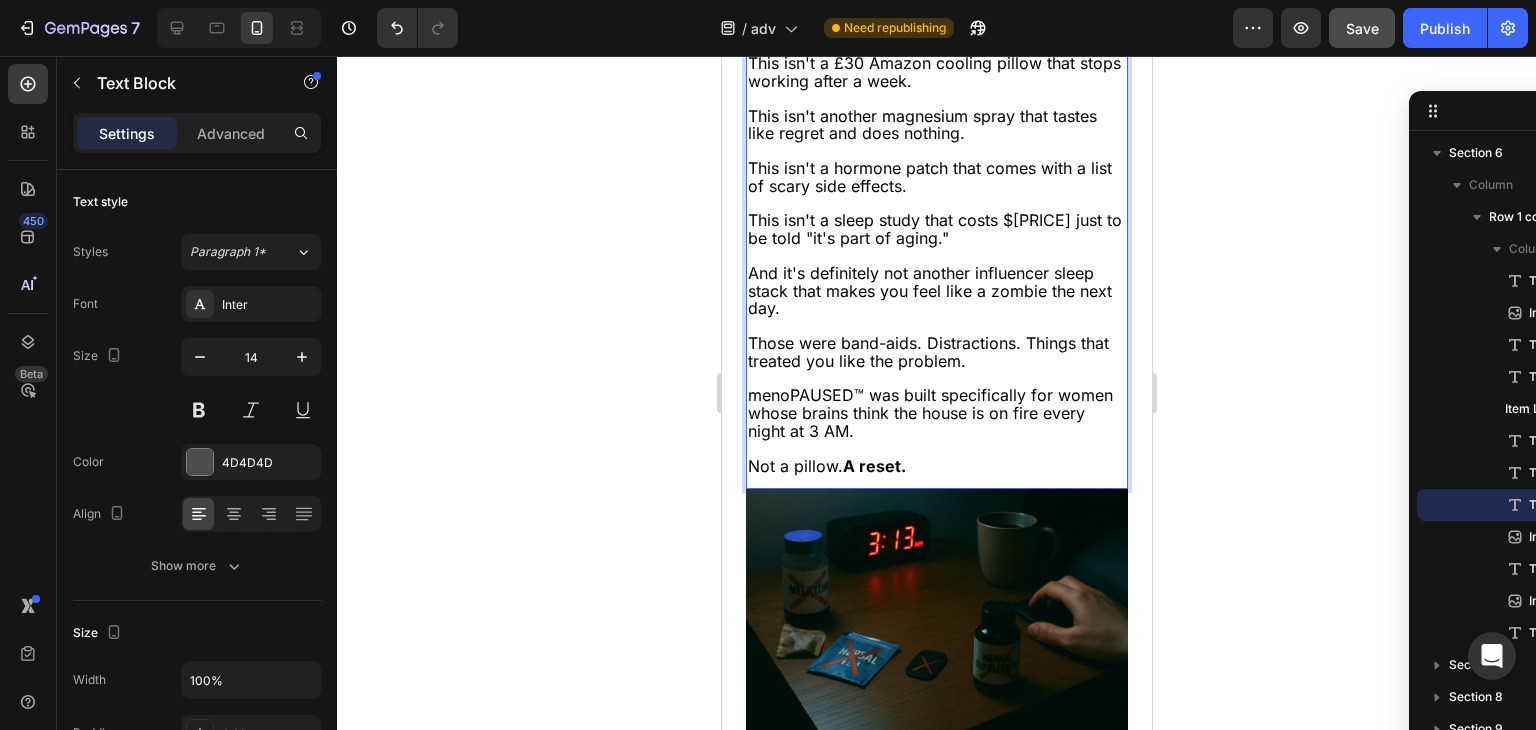click on "This isn't a sleep study that costs $[PRICE] just to be told "it's part of aging."" at bounding box center [934, 229] 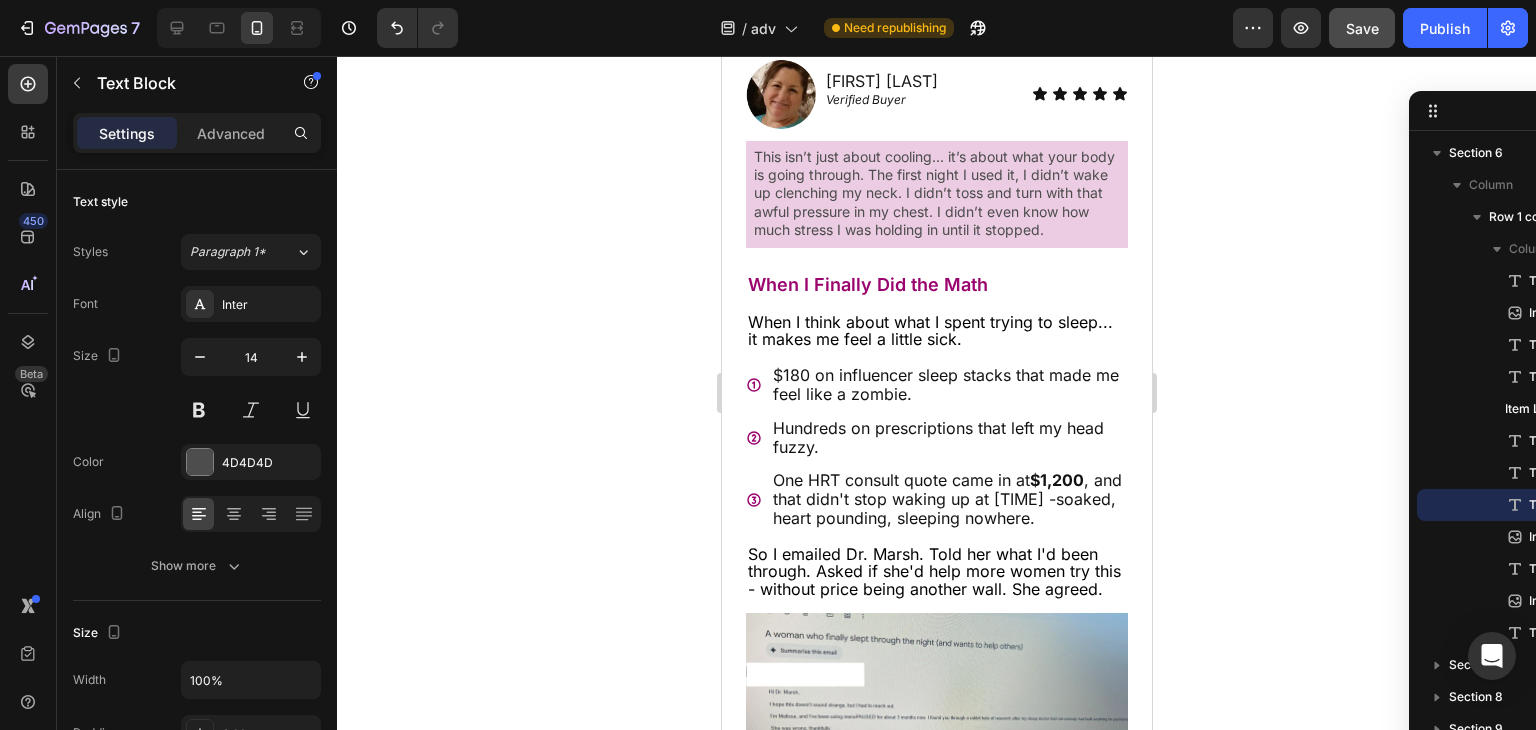 scroll, scrollTop: 18822, scrollLeft: 0, axis: vertical 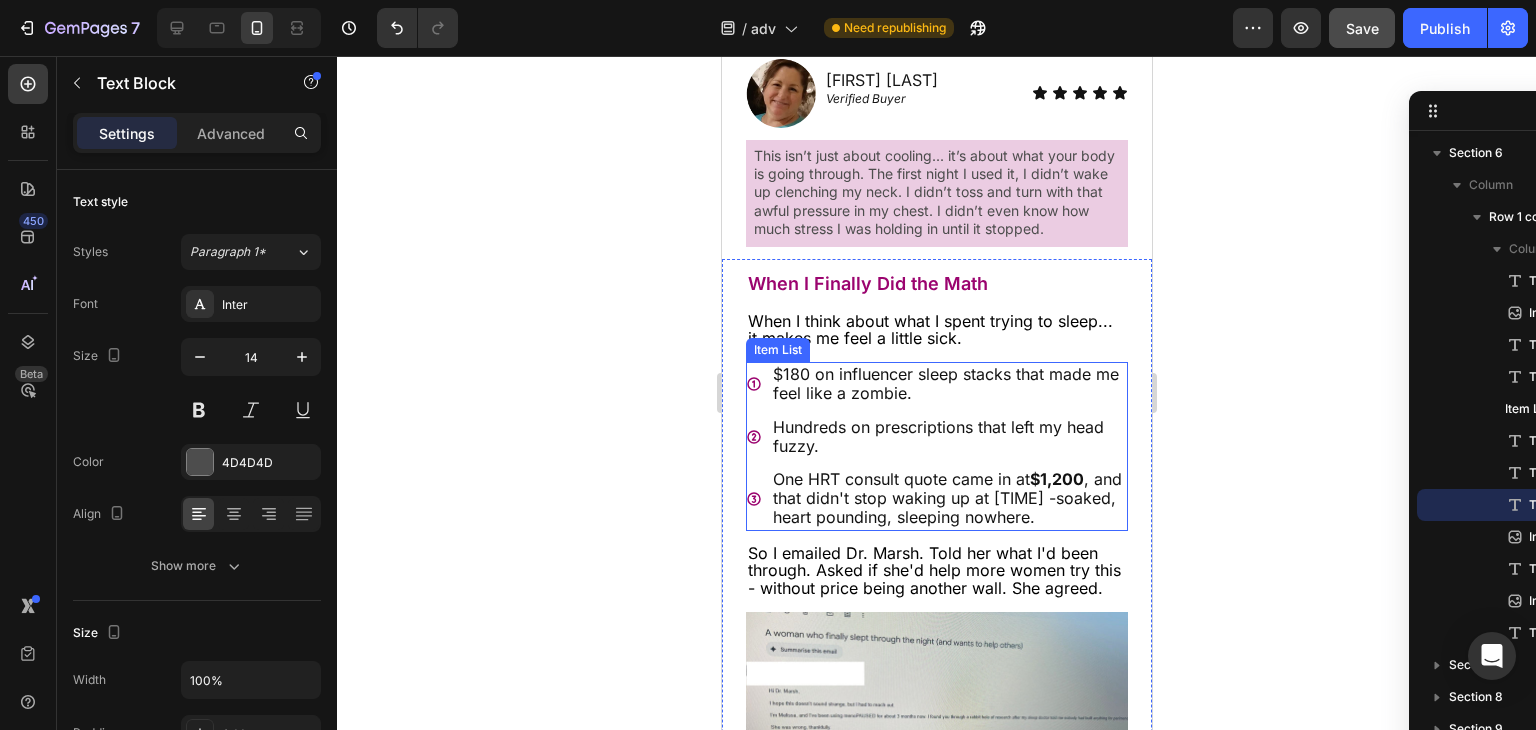 click on "$180 on influencer sleep stacks that made me feel like a zombie." at bounding box center (948, 384) 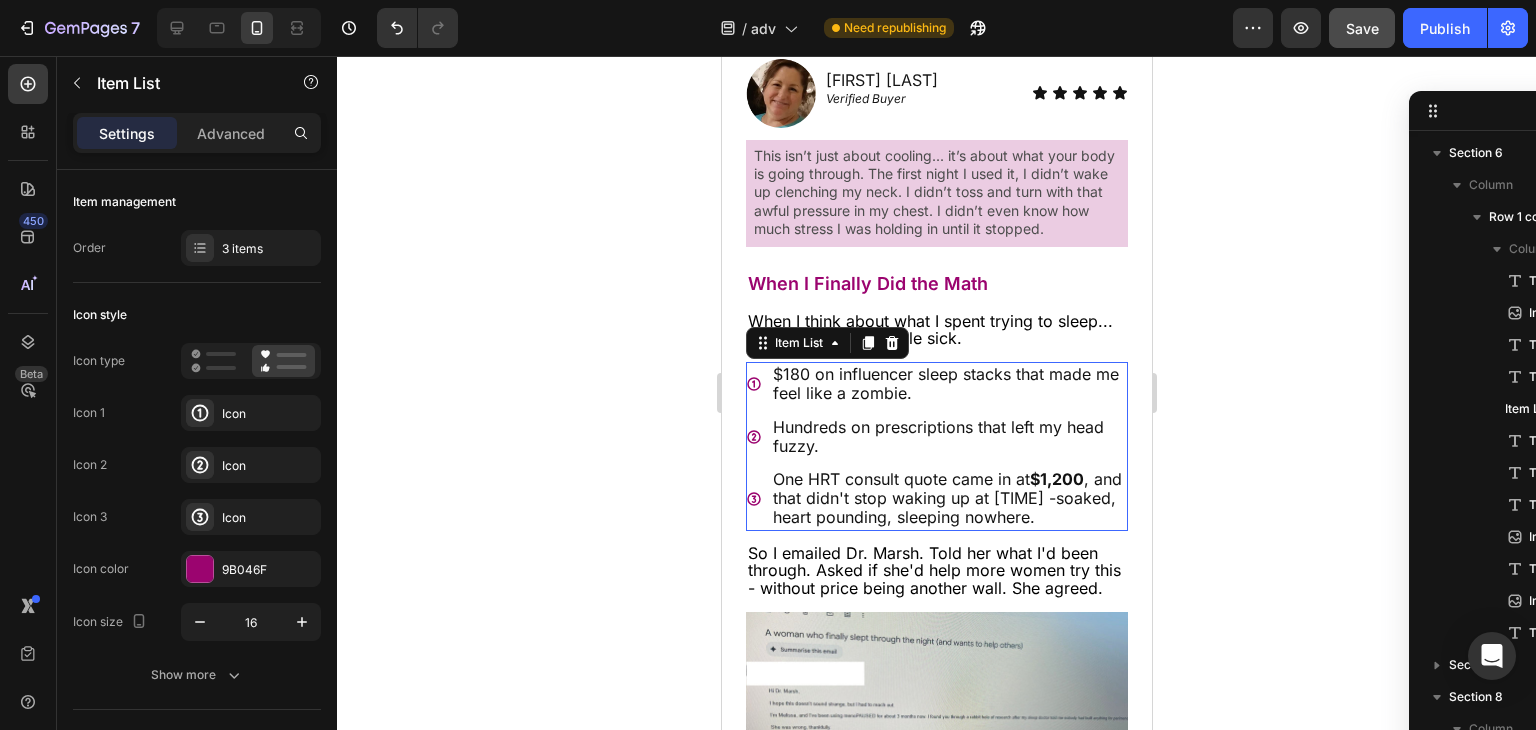 scroll, scrollTop: 3074, scrollLeft: 0, axis: vertical 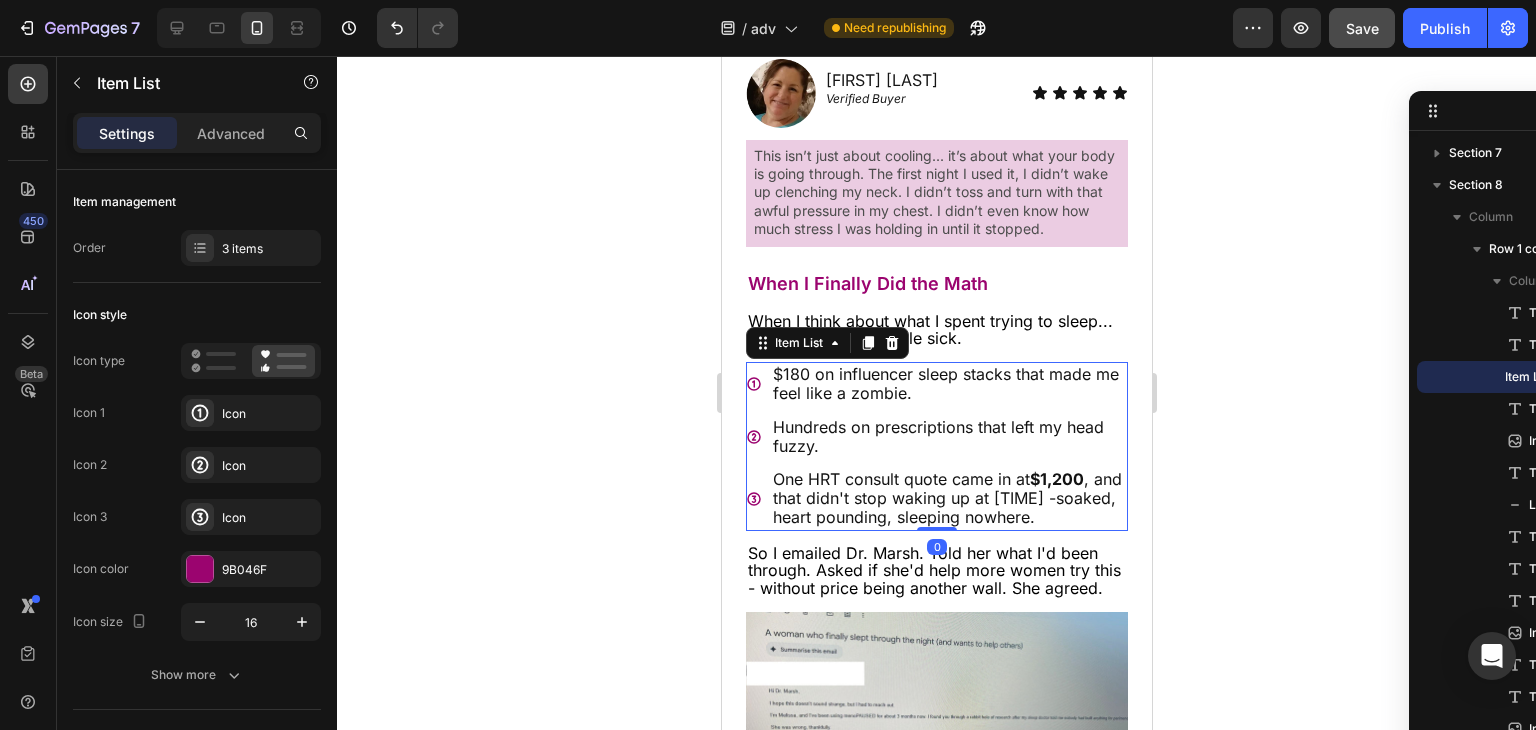 click on "$180 on influencer sleep stacks that made me feel like a zombie." at bounding box center (948, 384) 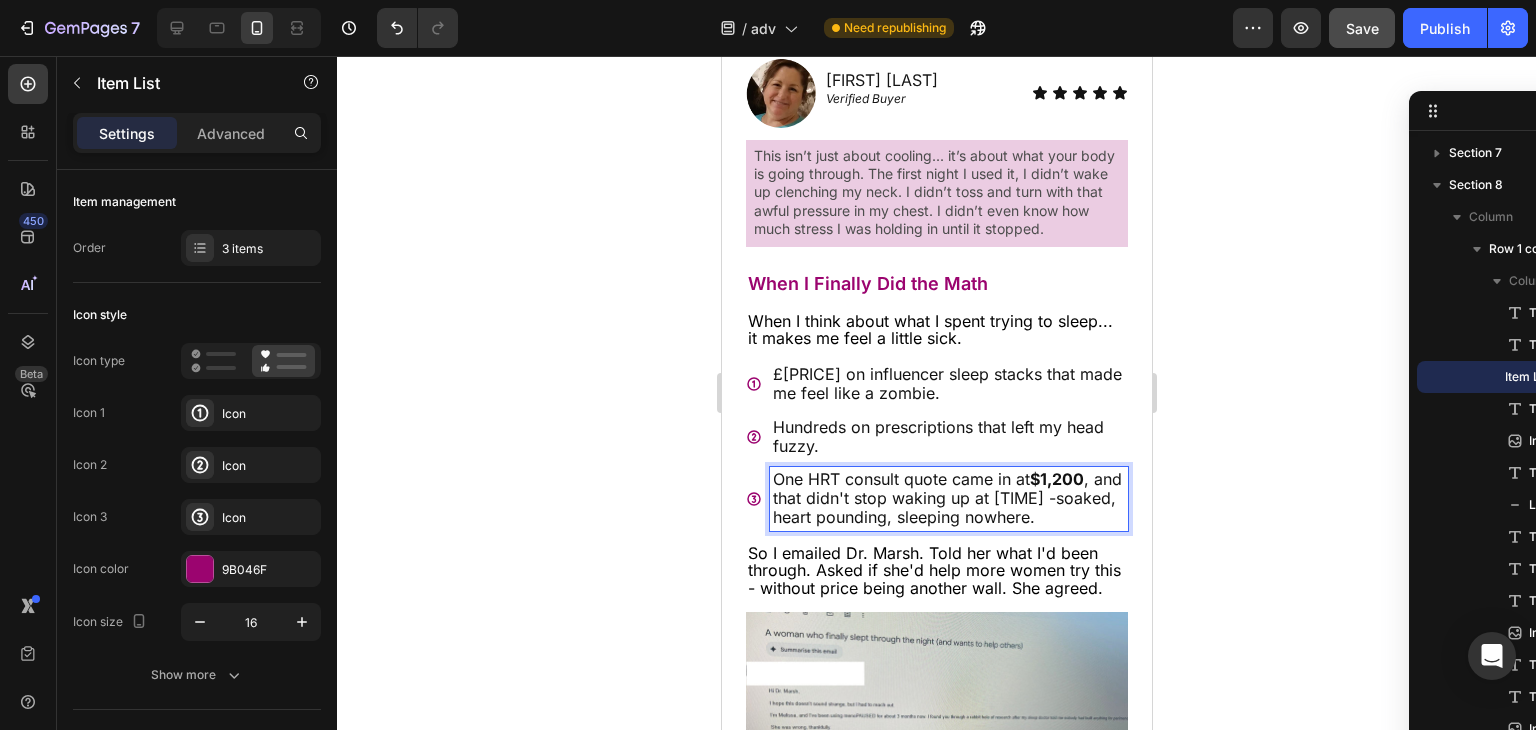 click on "$1,200" at bounding box center (1056, 479) 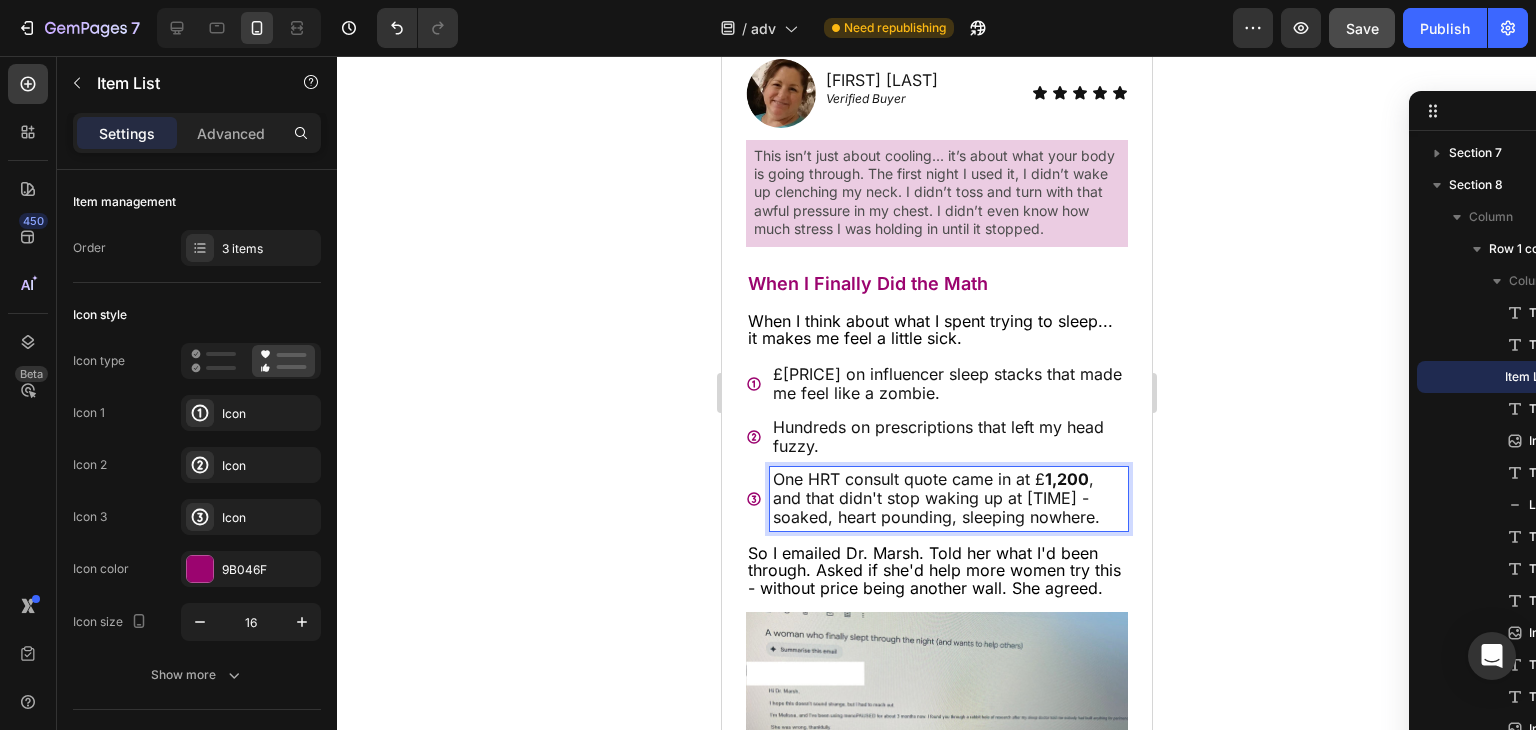 click on "1,200" at bounding box center (1066, 479) 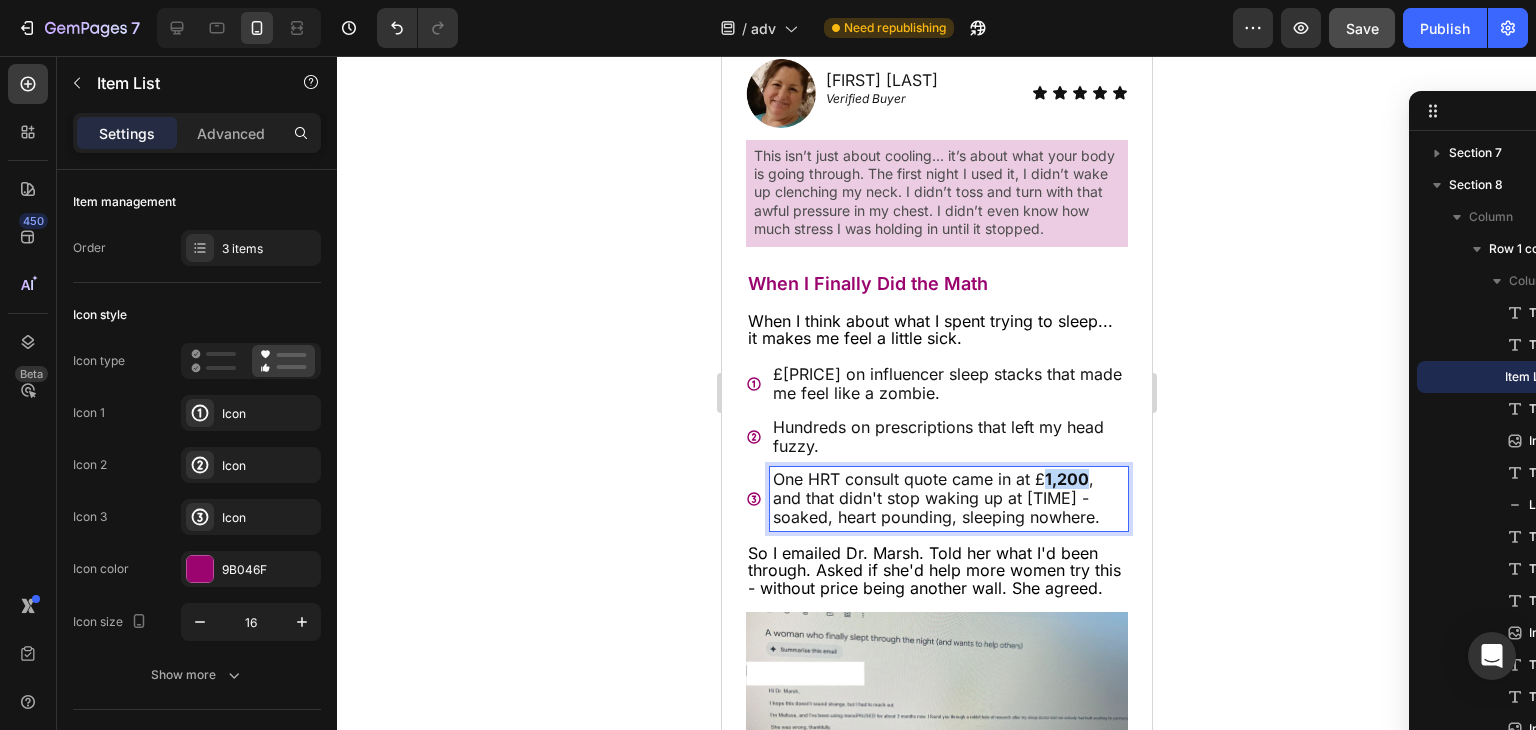 click on "1,200" at bounding box center (1066, 479) 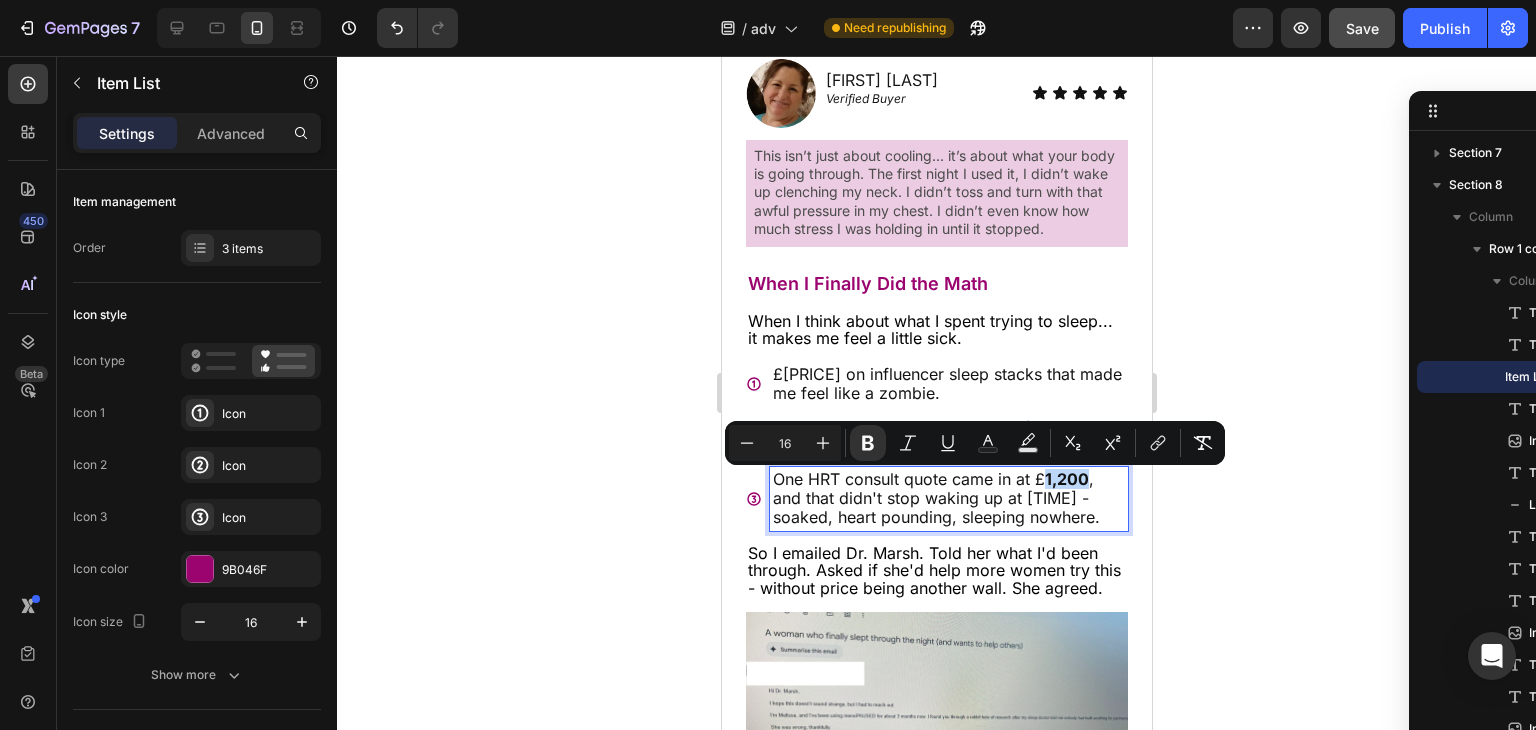 click on "One HRT consult quote came in at £ 1,200 , and that didn't stop waking up at 2:47 am -soaked, heart pounding, sleeping nowhere." at bounding box center (948, 499) 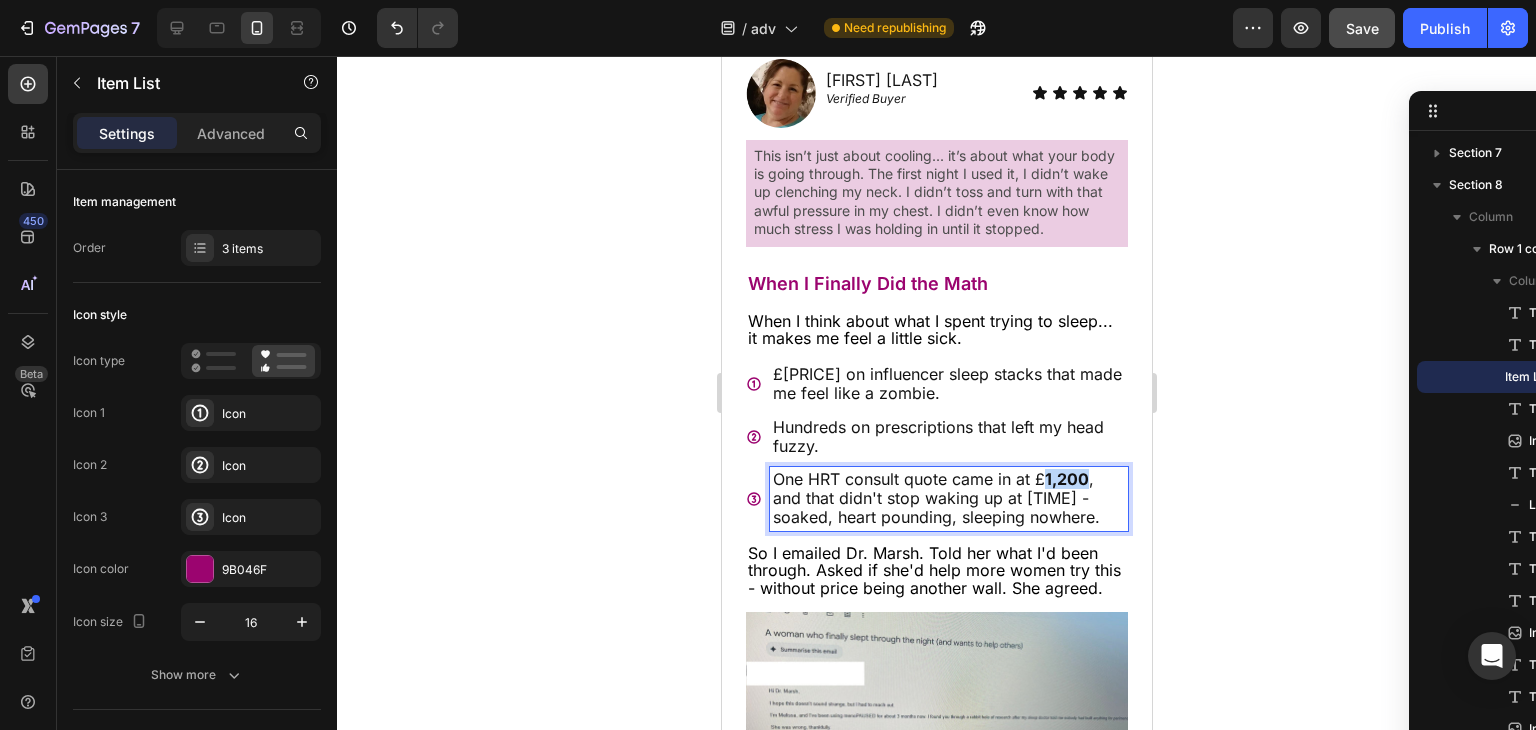click on "One HRT consult quote came in at £ 1,200 , and that didn't stop waking up at 2:47 am -soaked, heart pounding, sleeping nowhere." at bounding box center [948, 499] 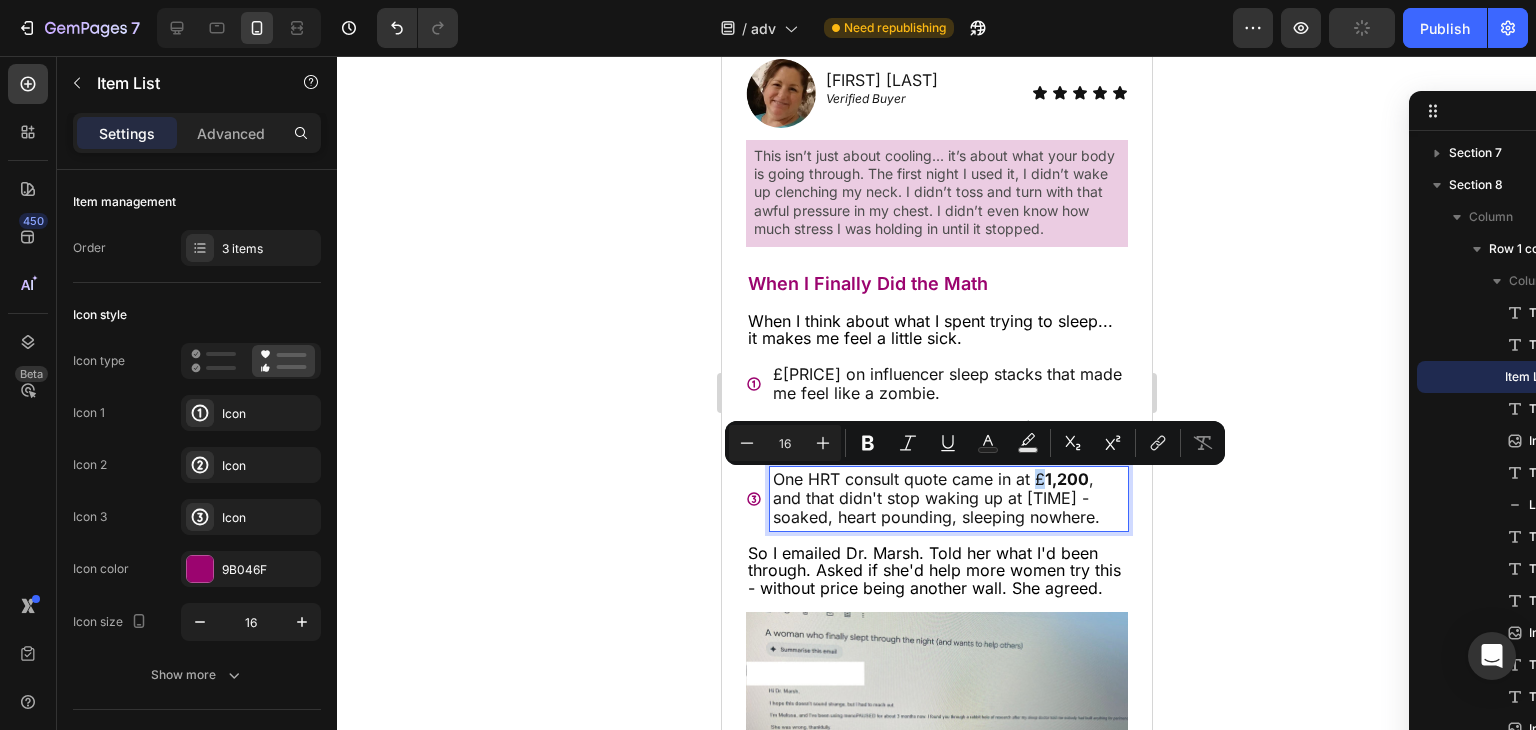 click on "One HRT consult quote came in at £ 1,200 , and that didn't stop waking up at 2:47 am -soaked, heart pounding, sleeping nowhere." at bounding box center (948, 499) 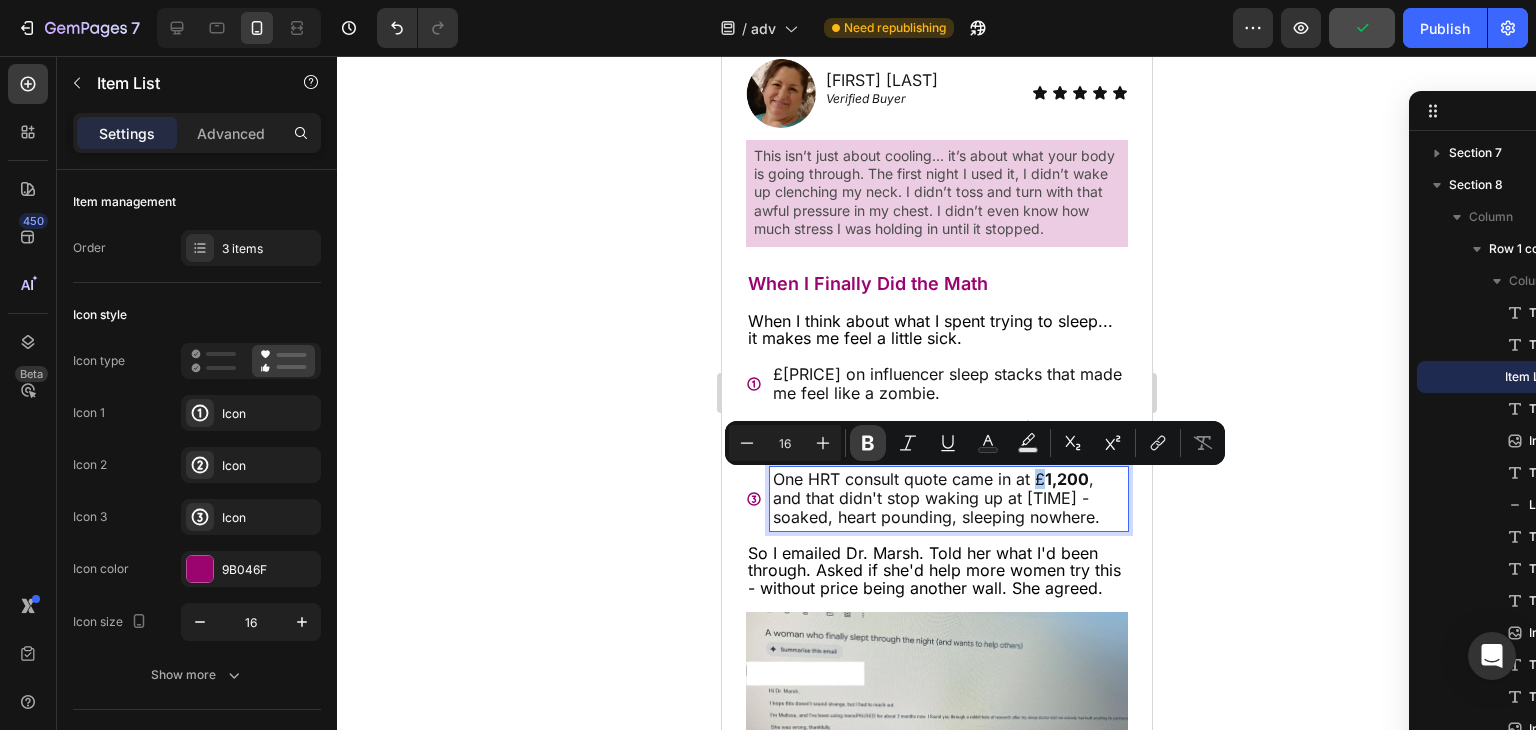 click 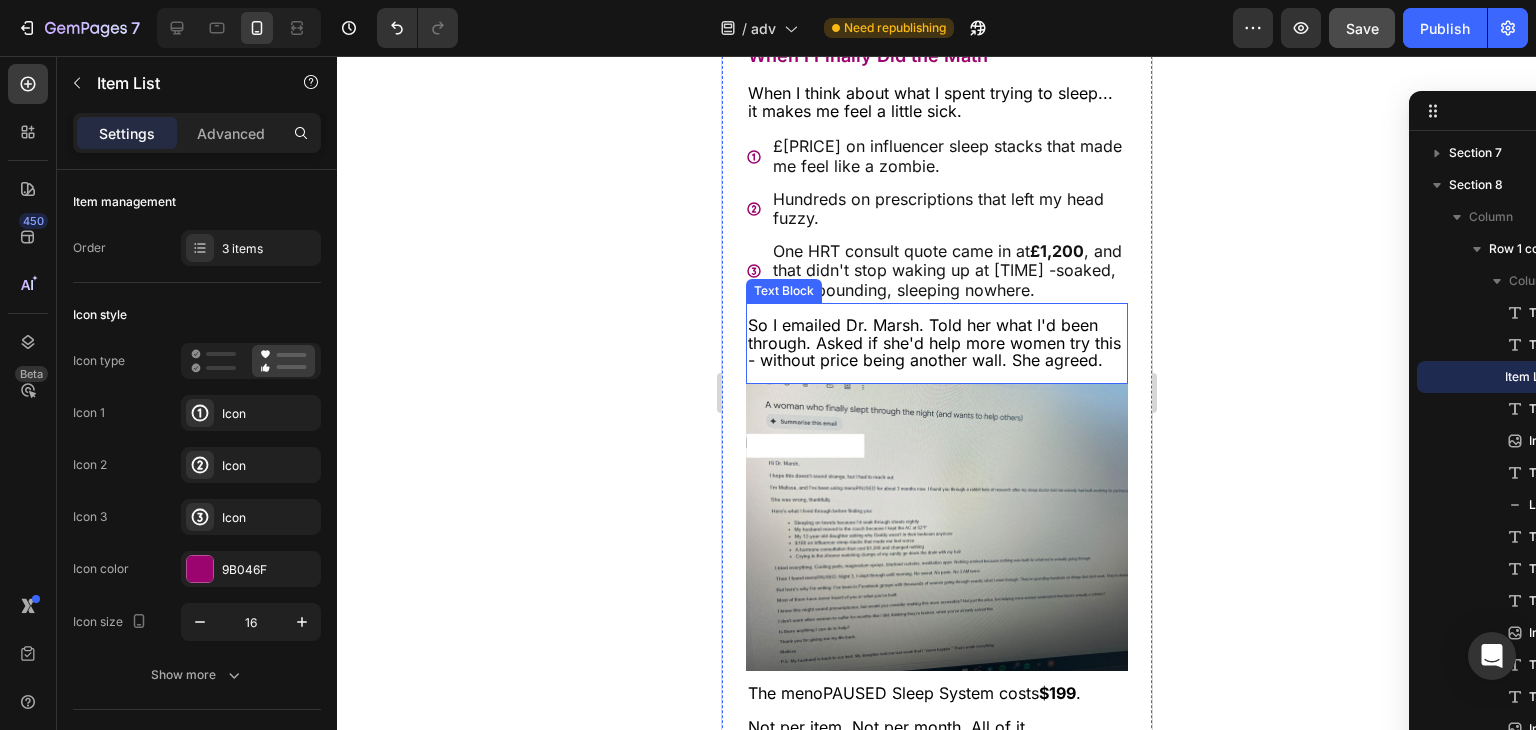 scroll, scrollTop: 19329, scrollLeft: 0, axis: vertical 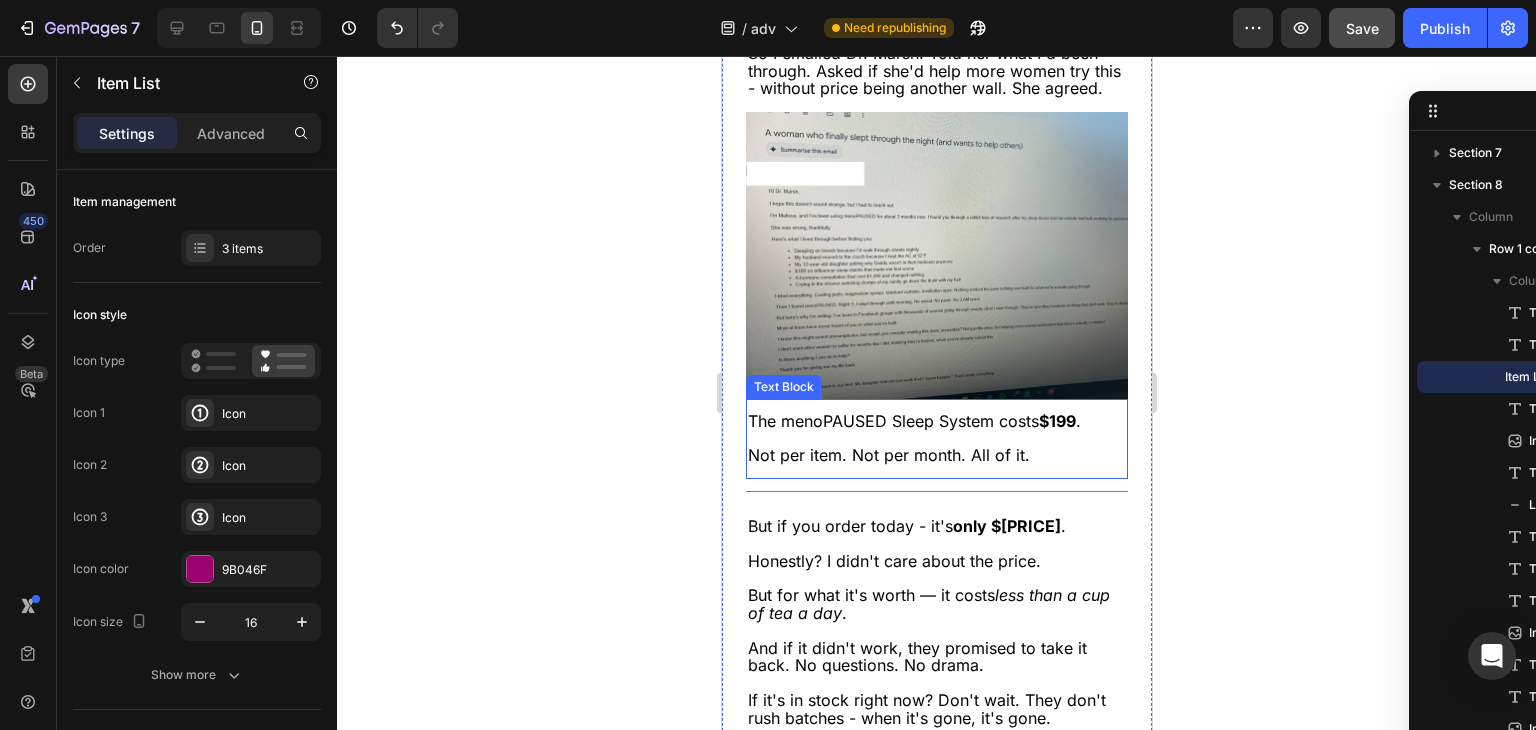 click on "The menoPAUSED Sleep System costs  $[PRICE] ." at bounding box center (913, 421) 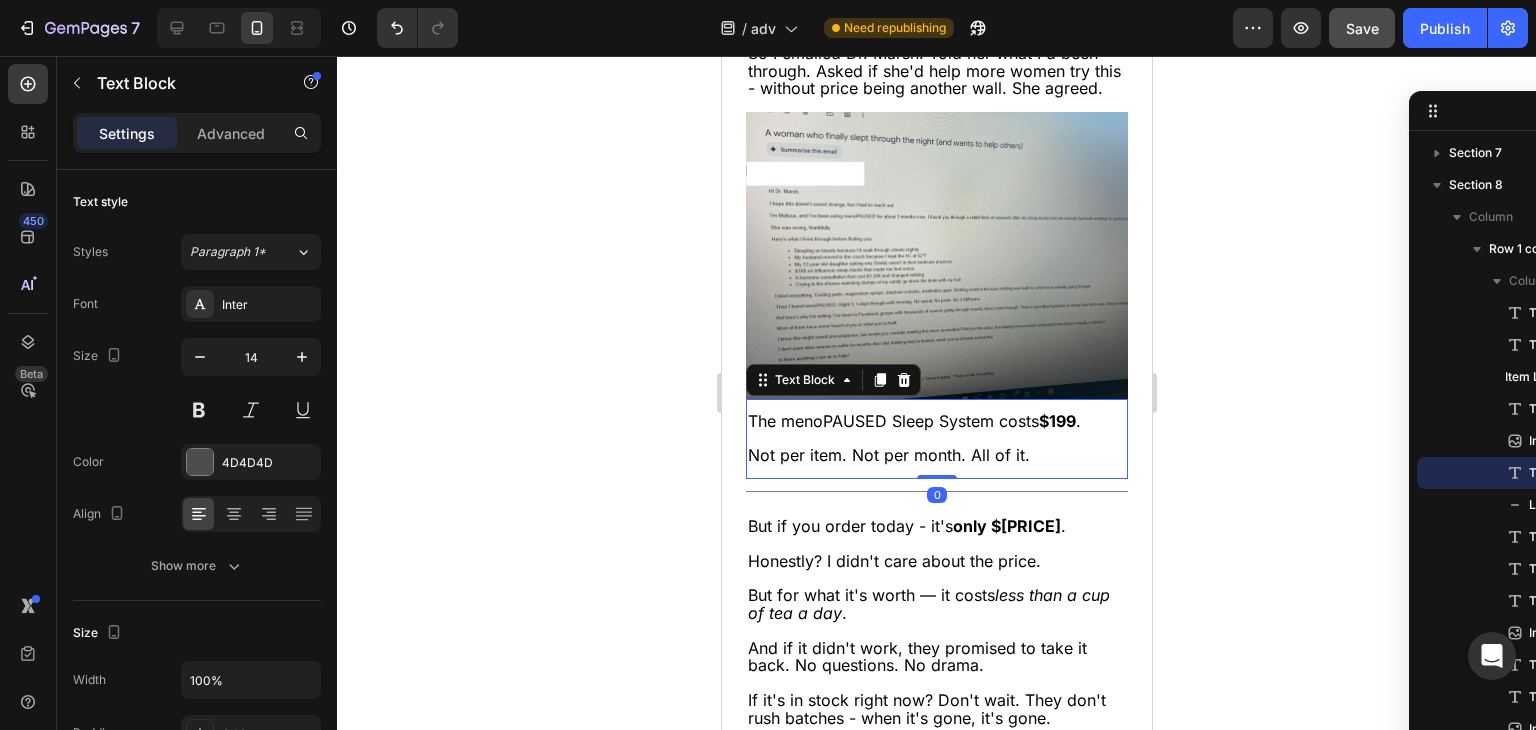 click on "$199" at bounding box center [1056, 421] 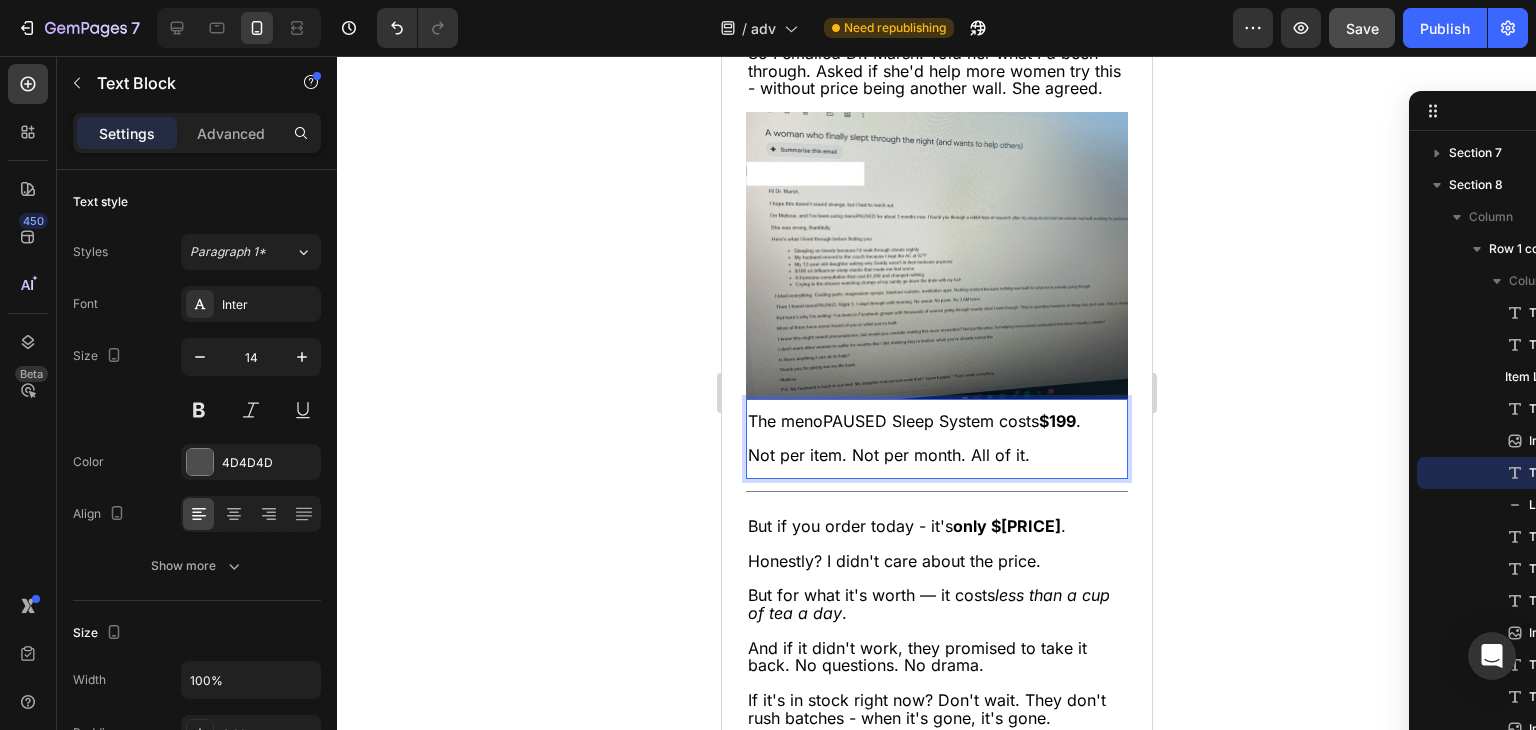 click on "$199" at bounding box center [1056, 421] 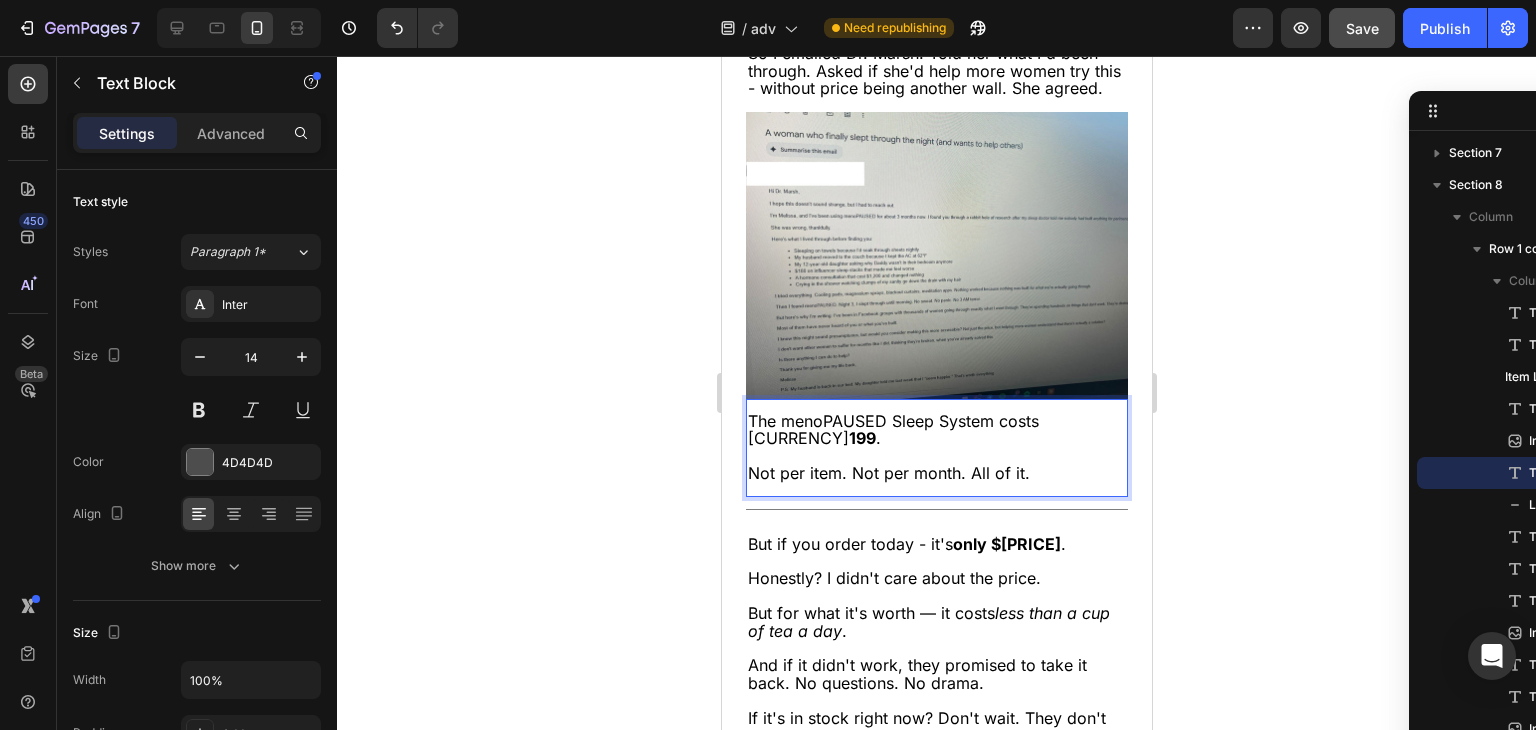 click on "199" at bounding box center (861, 438) 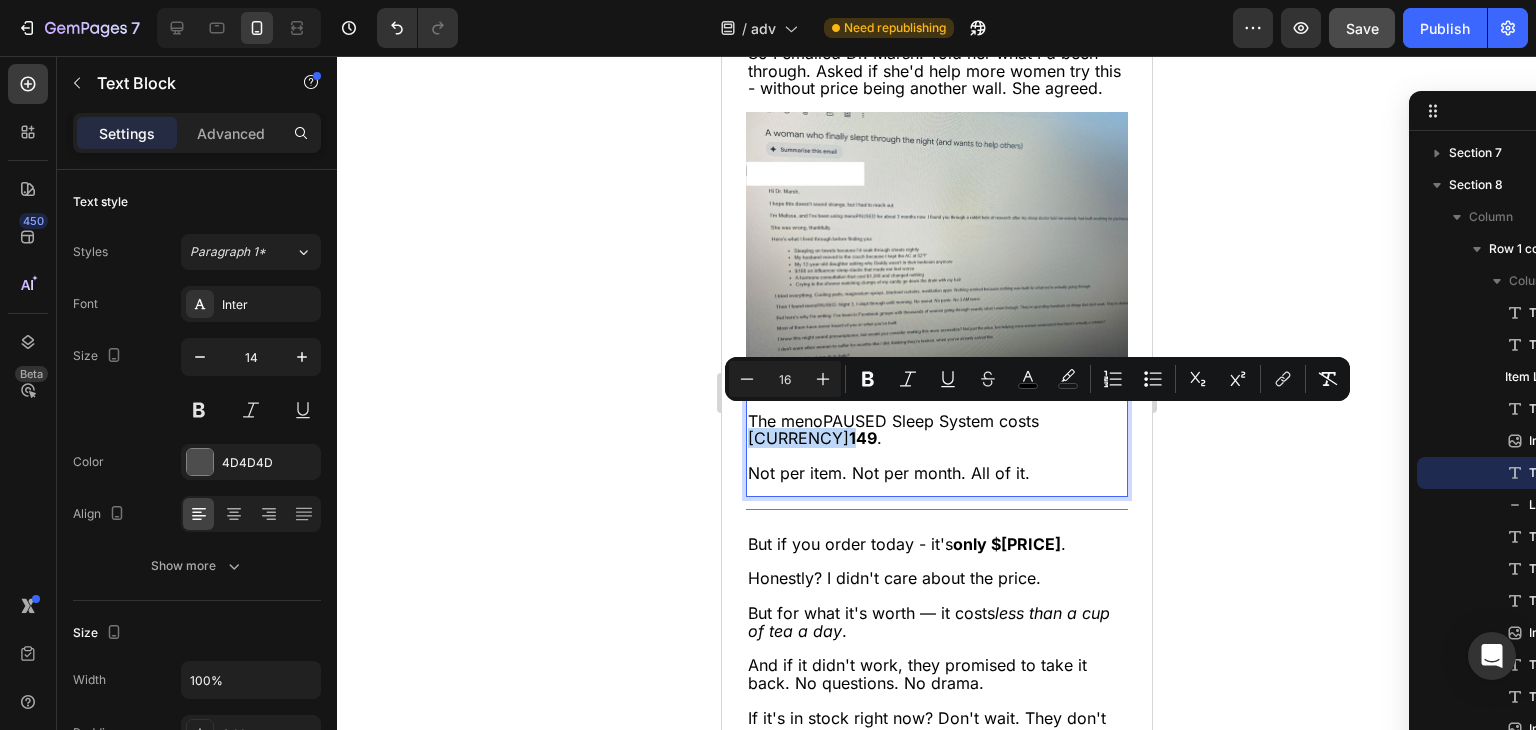 drag, startPoint x: 1046, startPoint y: 421, endPoint x: 1058, endPoint y: 421, distance: 12 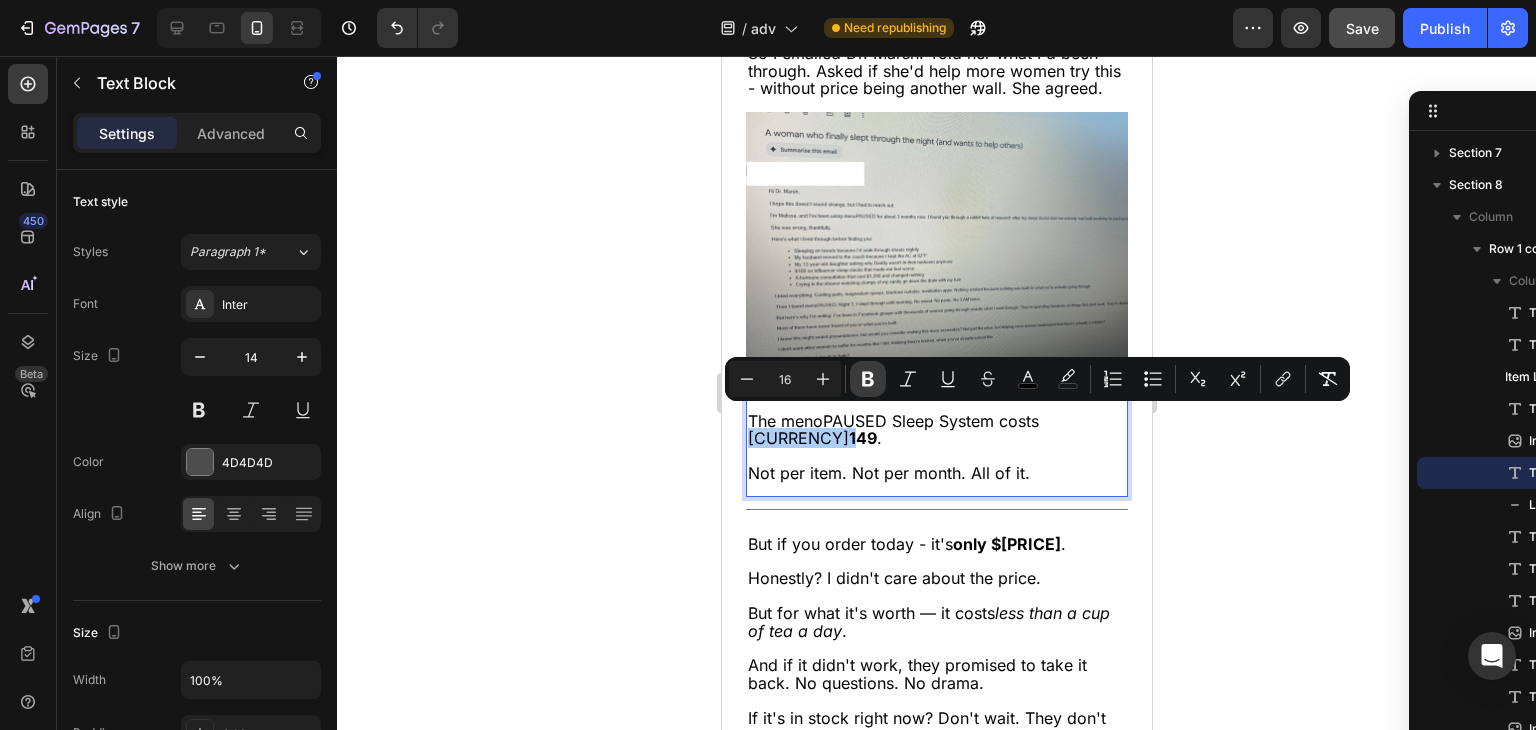 click on "Bold" at bounding box center [868, 379] 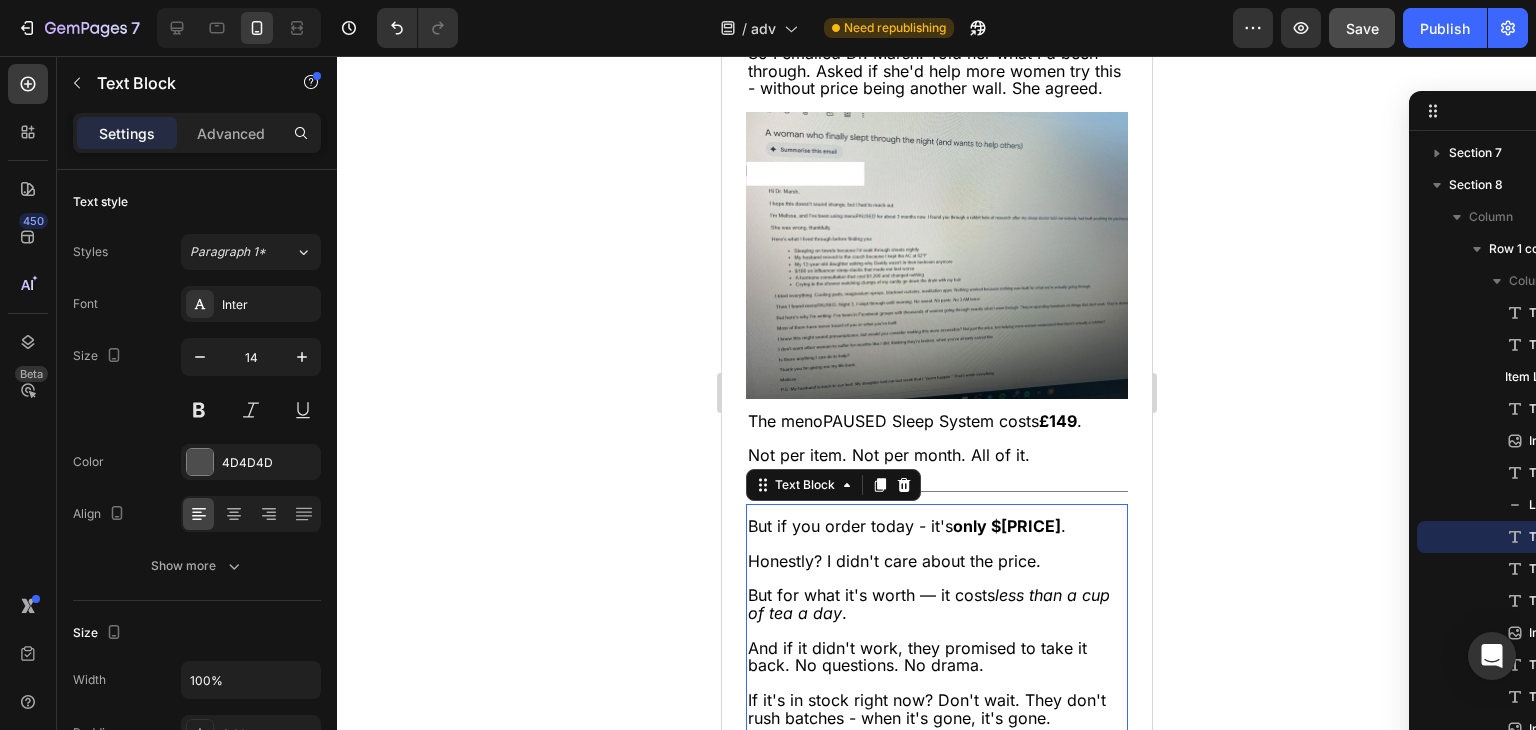 click on "only $[PRICE]" at bounding box center [1006, 526] 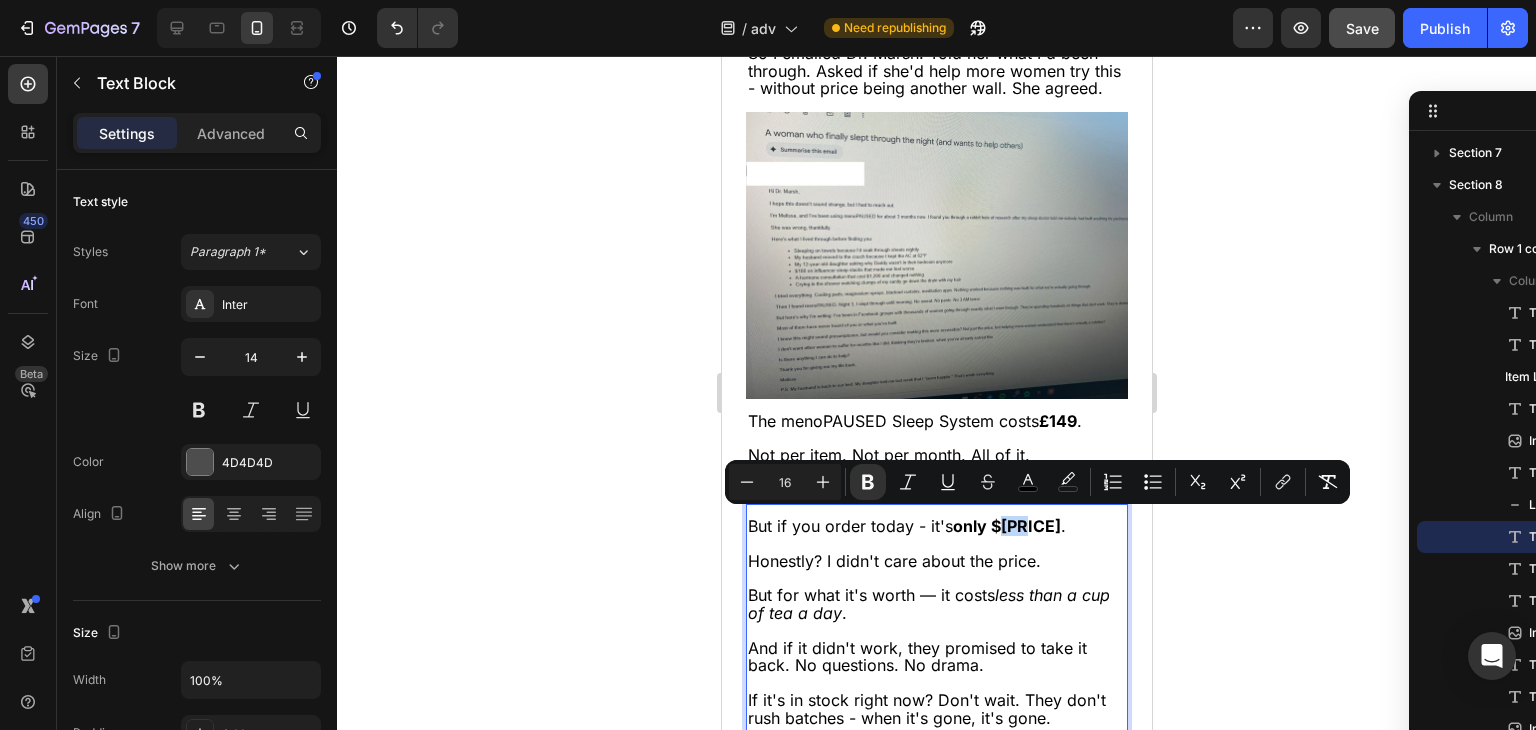 drag, startPoint x: 1004, startPoint y: 523, endPoint x: 1027, endPoint y: 523, distance: 23 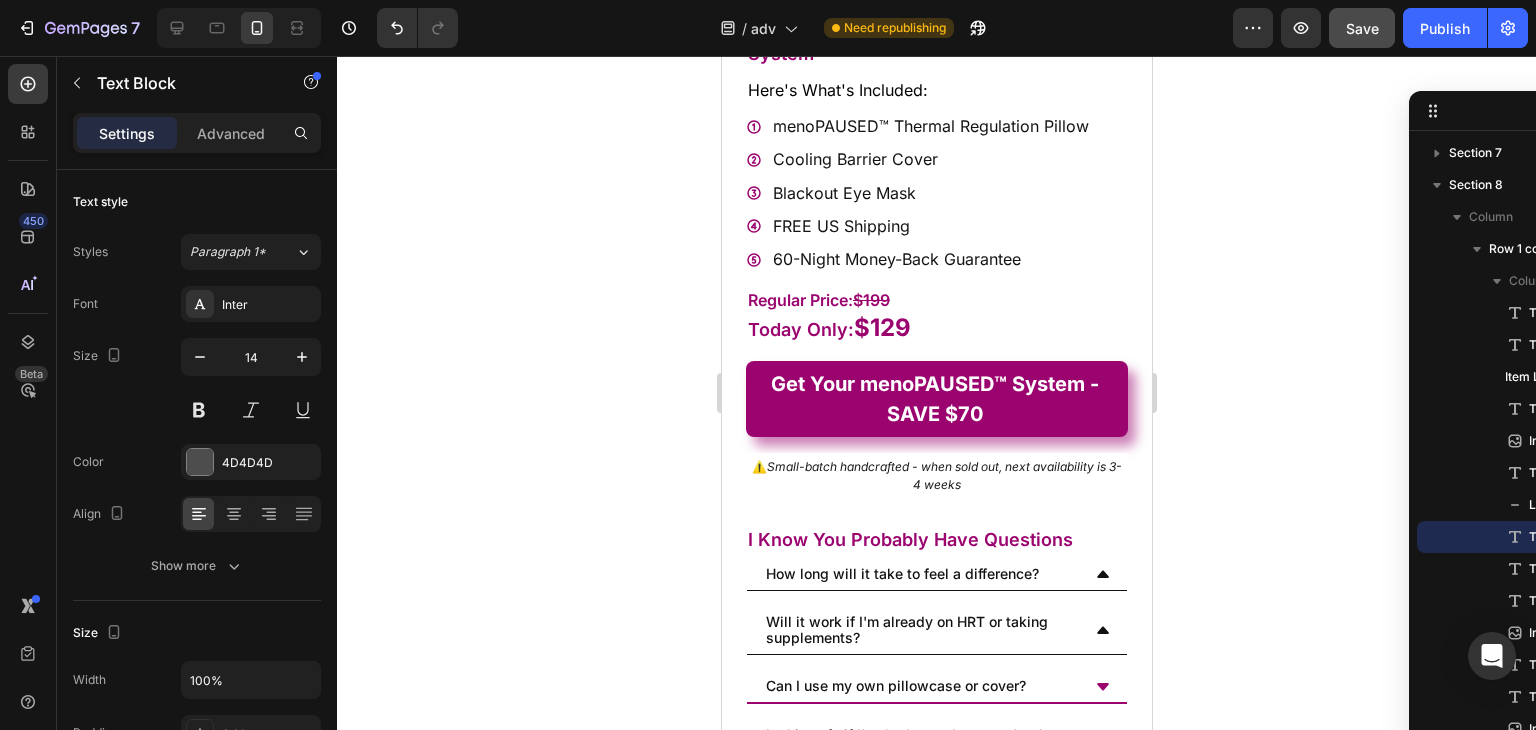 scroll, scrollTop: 21672, scrollLeft: 0, axis: vertical 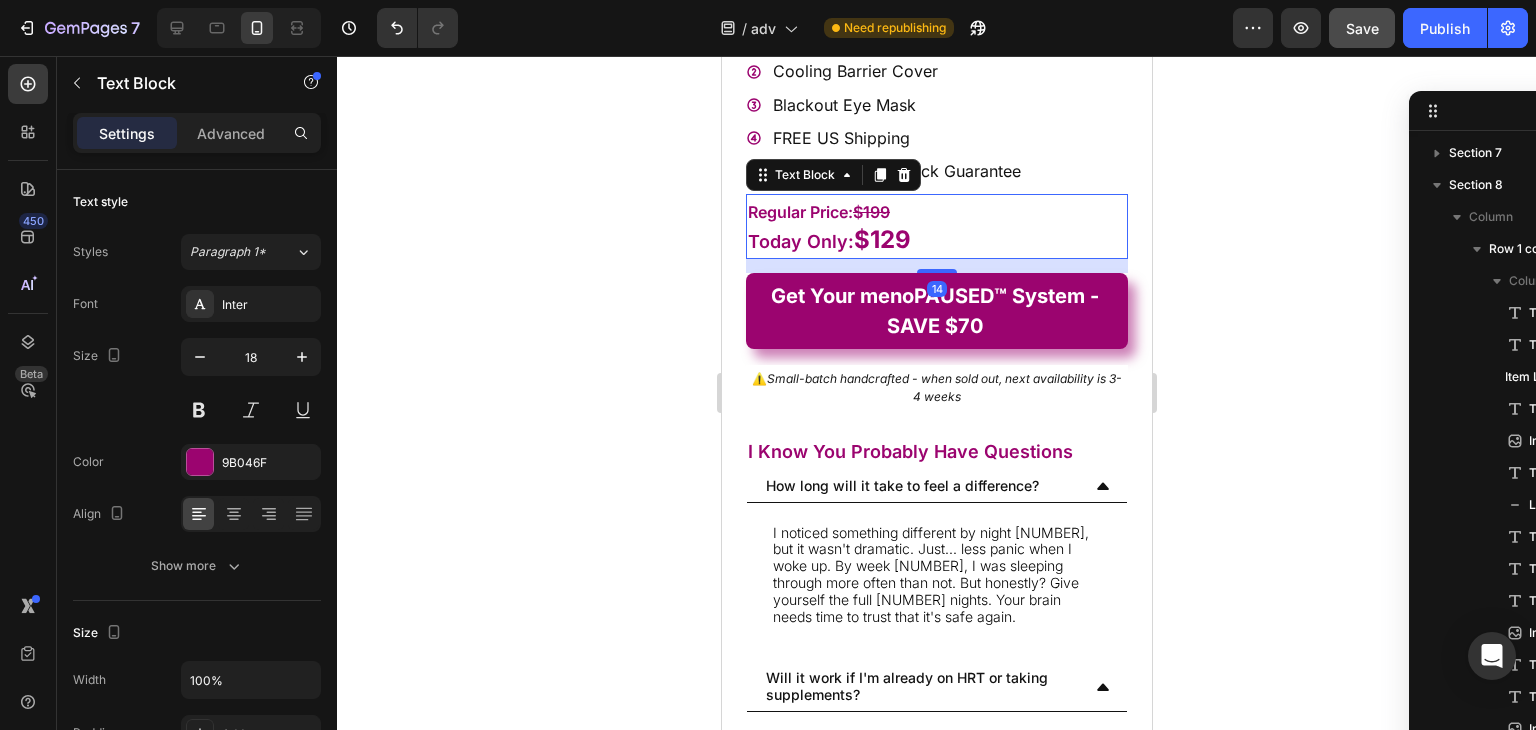 click on "$199" at bounding box center [870, 212] 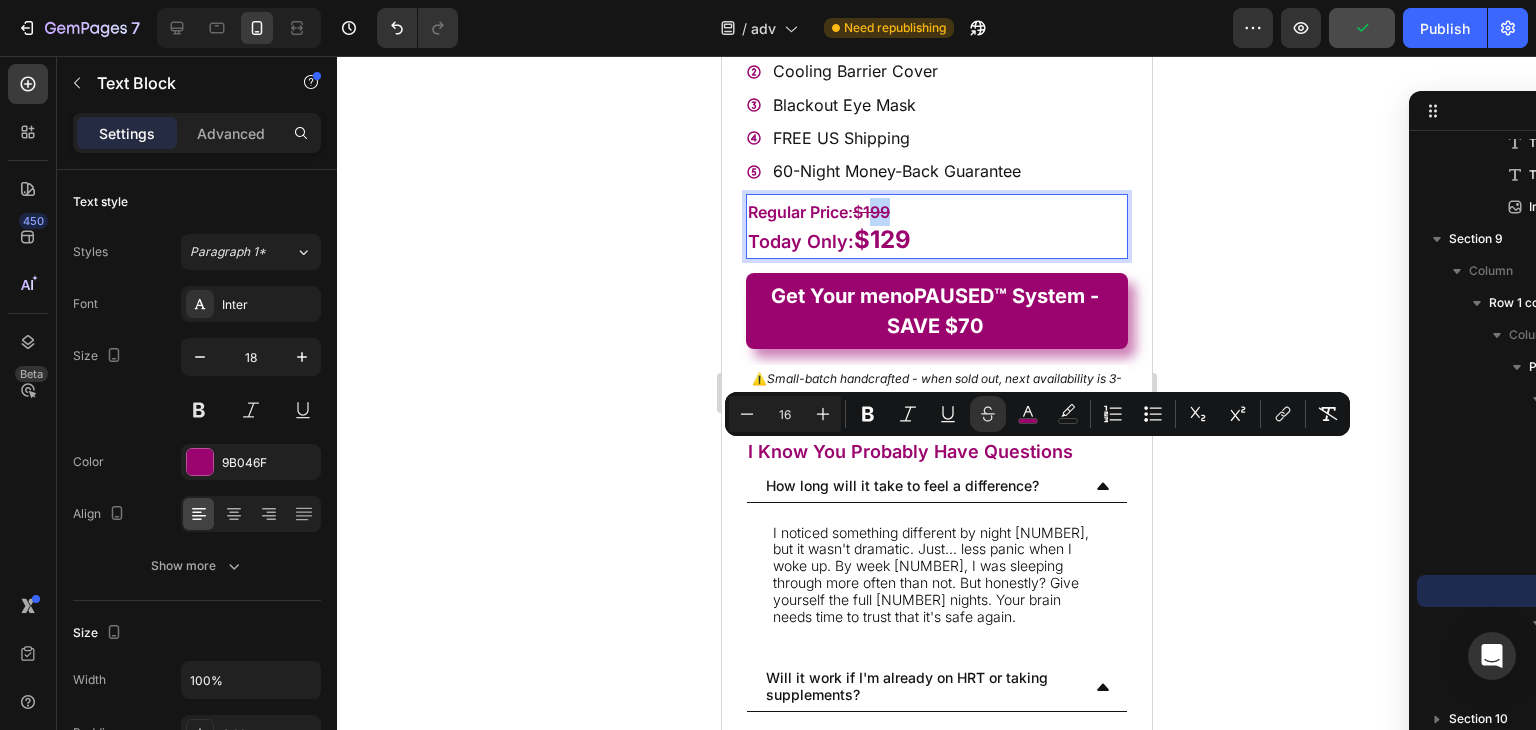 drag, startPoint x: 878, startPoint y: 453, endPoint x: 894, endPoint y: 453, distance: 16 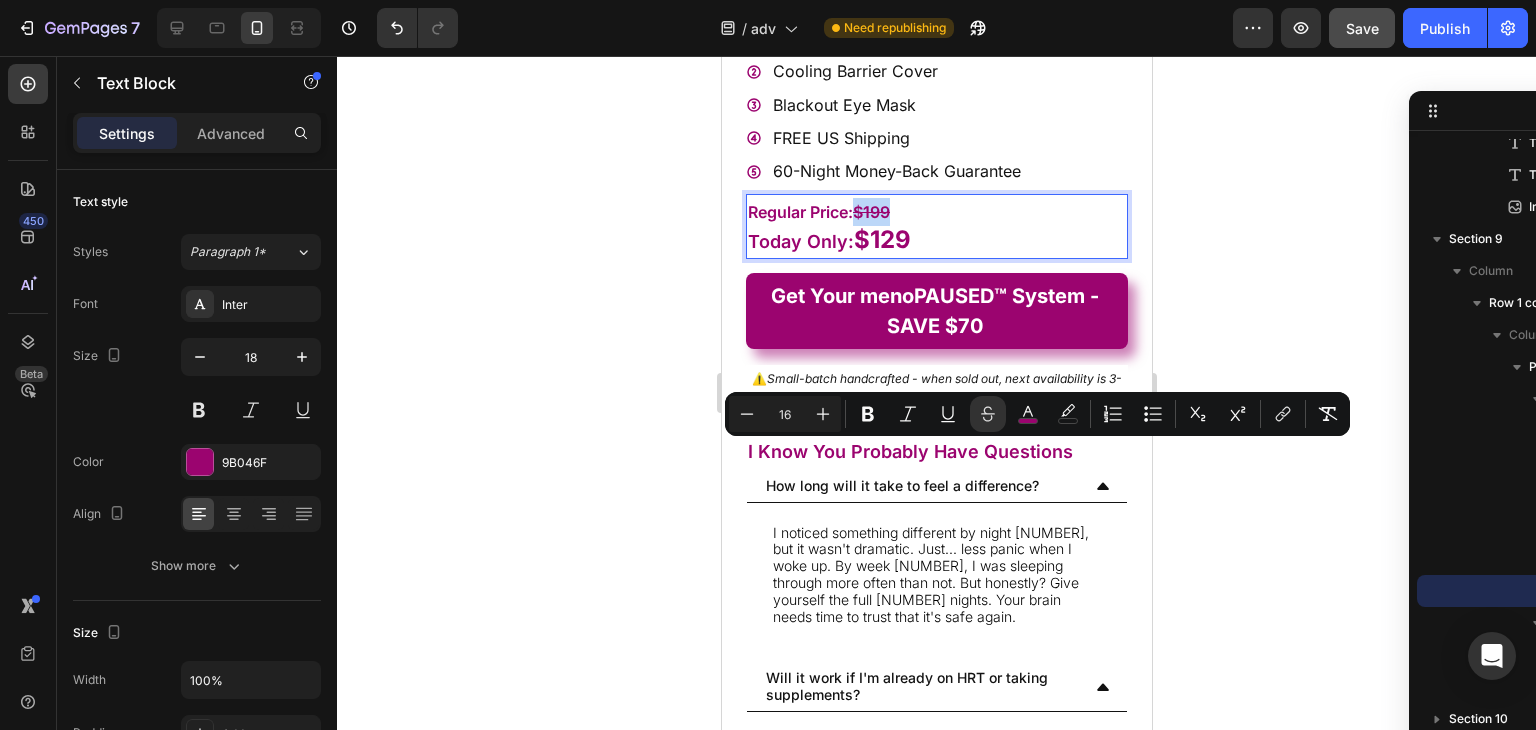 drag, startPoint x: 862, startPoint y: 457, endPoint x: 897, endPoint y: 454, distance: 35.128338 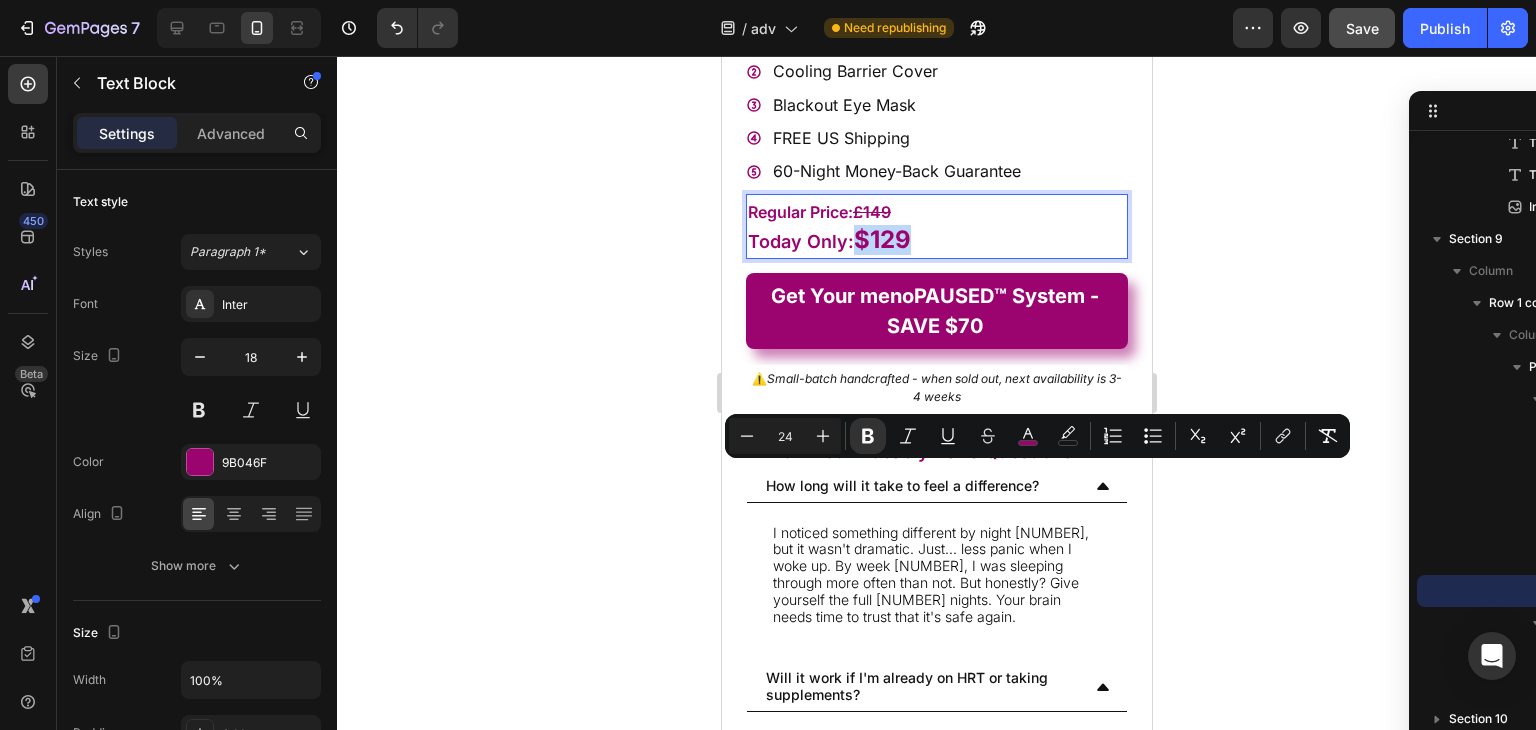 drag, startPoint x: 858, startPoint y: 480, endPoint x: 918, endPoint y: 476, distance: 60.133186 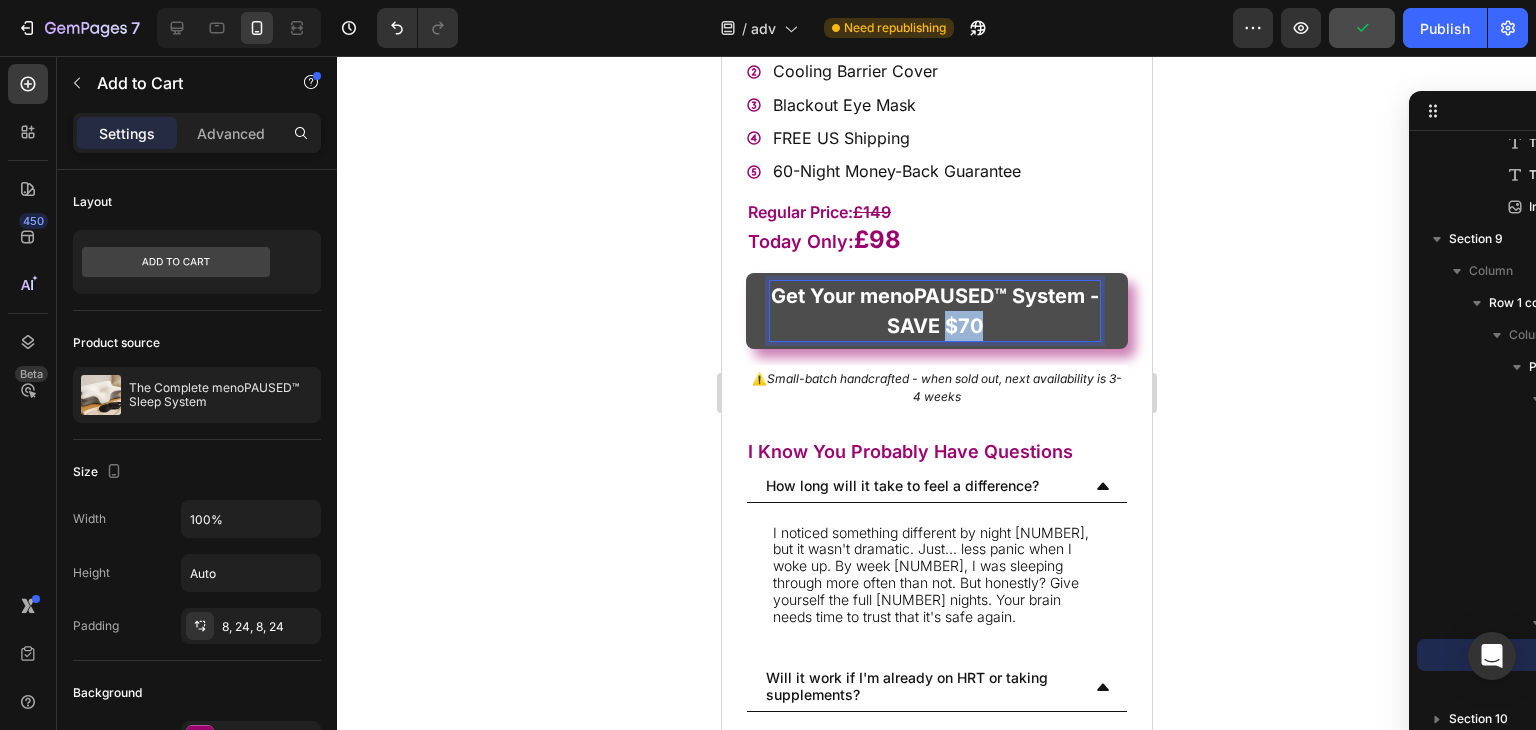drag, startPoint x: 1030, startPoint y: 570, endPoint x: 983, endPoint y: 570, distance: 47 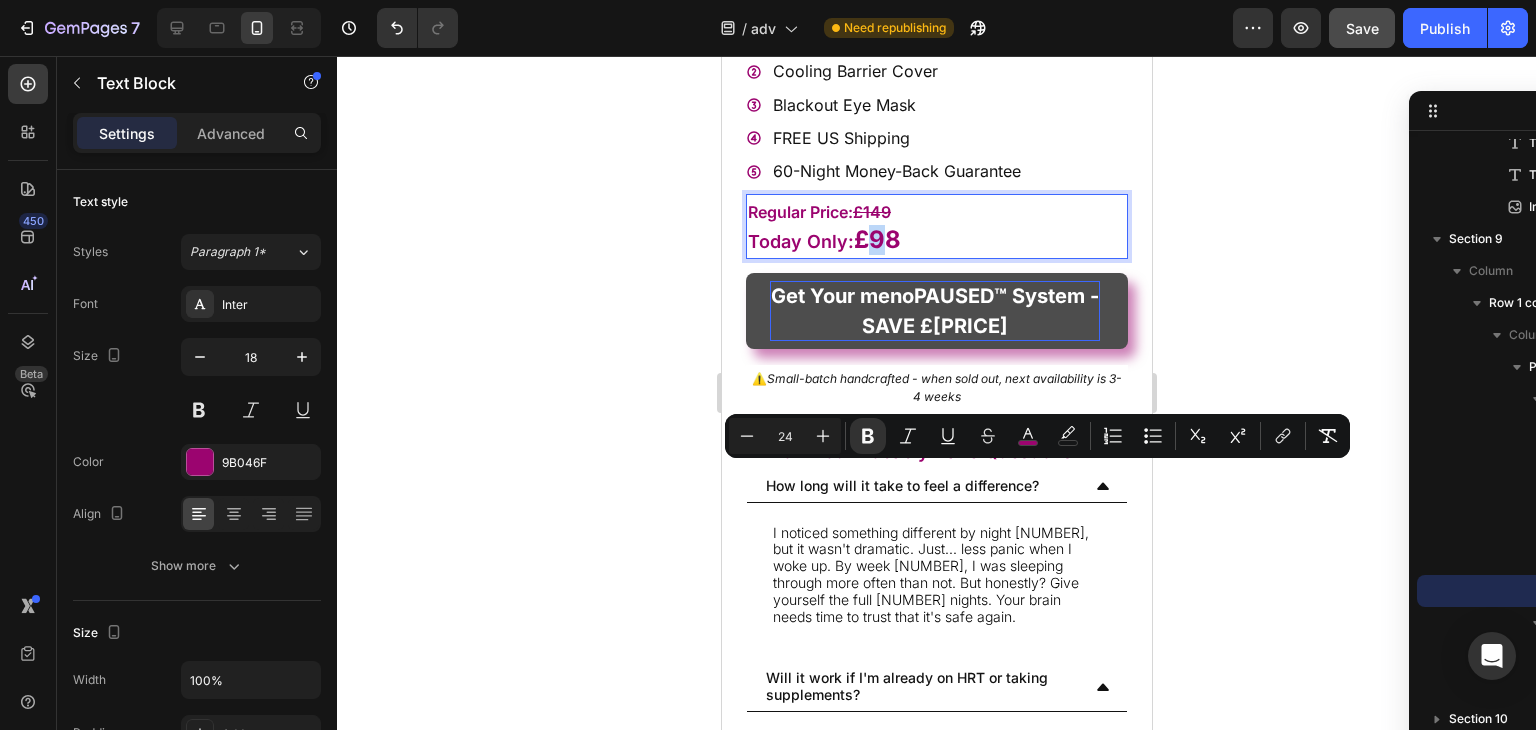 drag, startPoint x: 874, startPoint y: 481, endPoint x: 905, endPoint y: 481, distance: 31 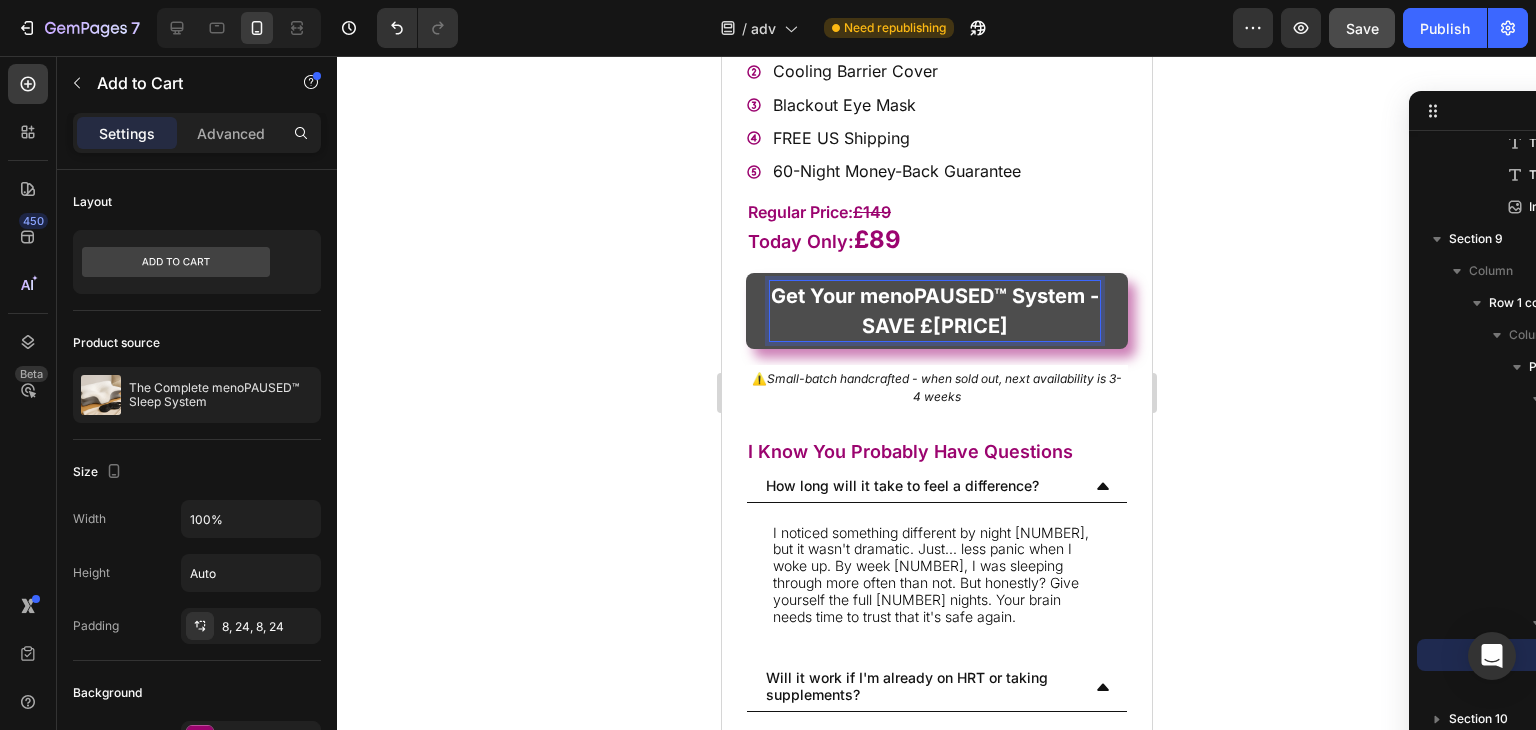 click on "Get Your menoPAUSED™ System - SAVE £[PRICE]" at bounding box center [934, 311] 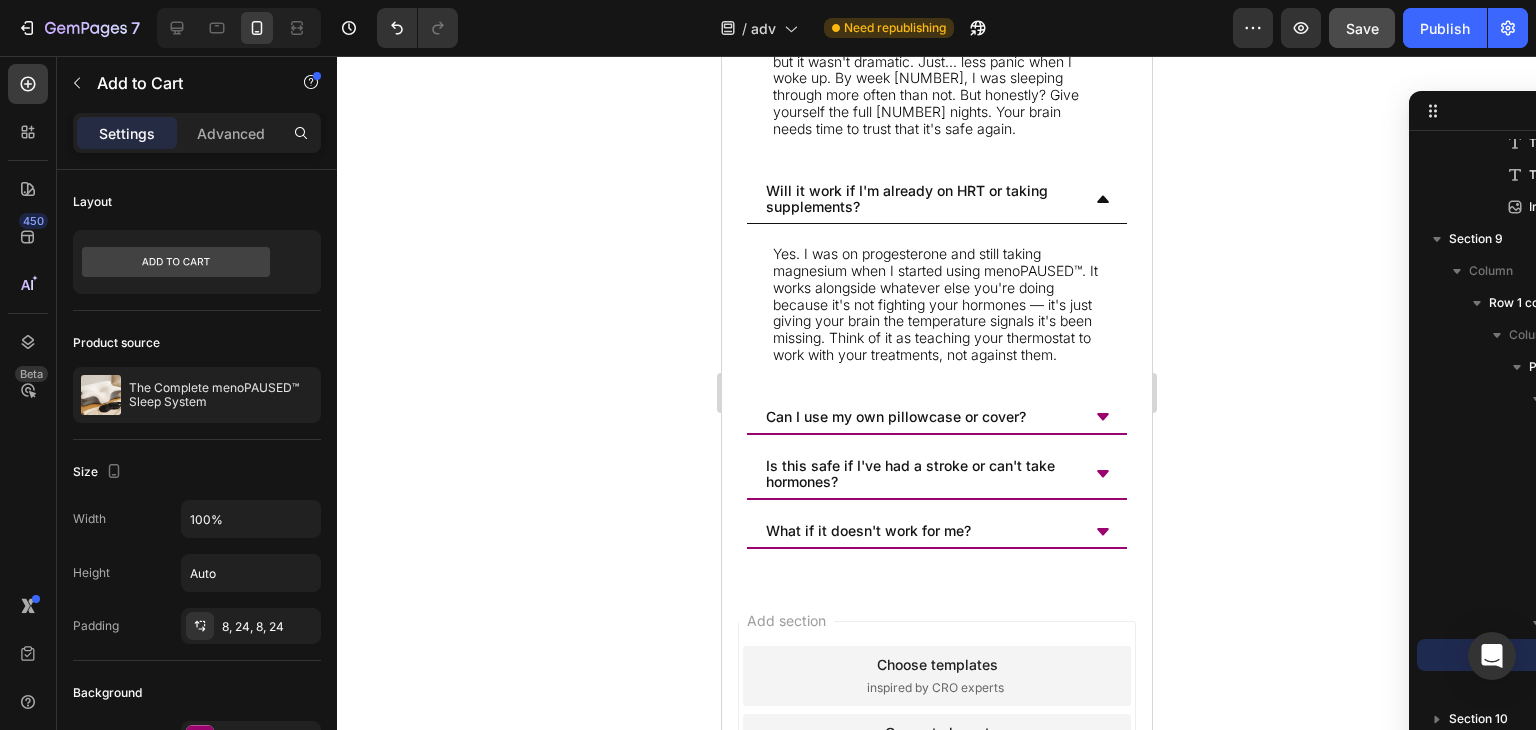 scroll, scrollTop: 22430, scrollLeft: 0, axis: vertical 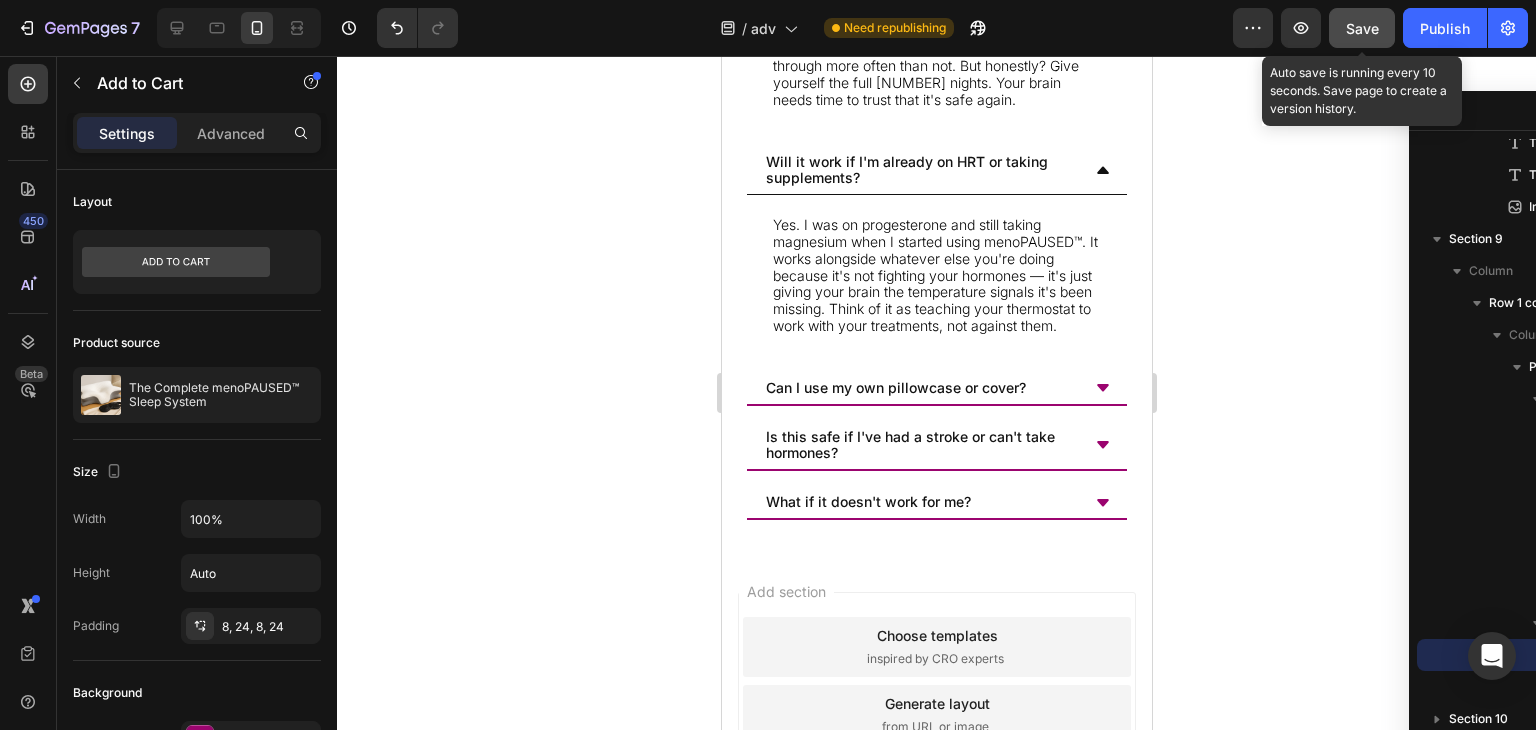 click on "Save" 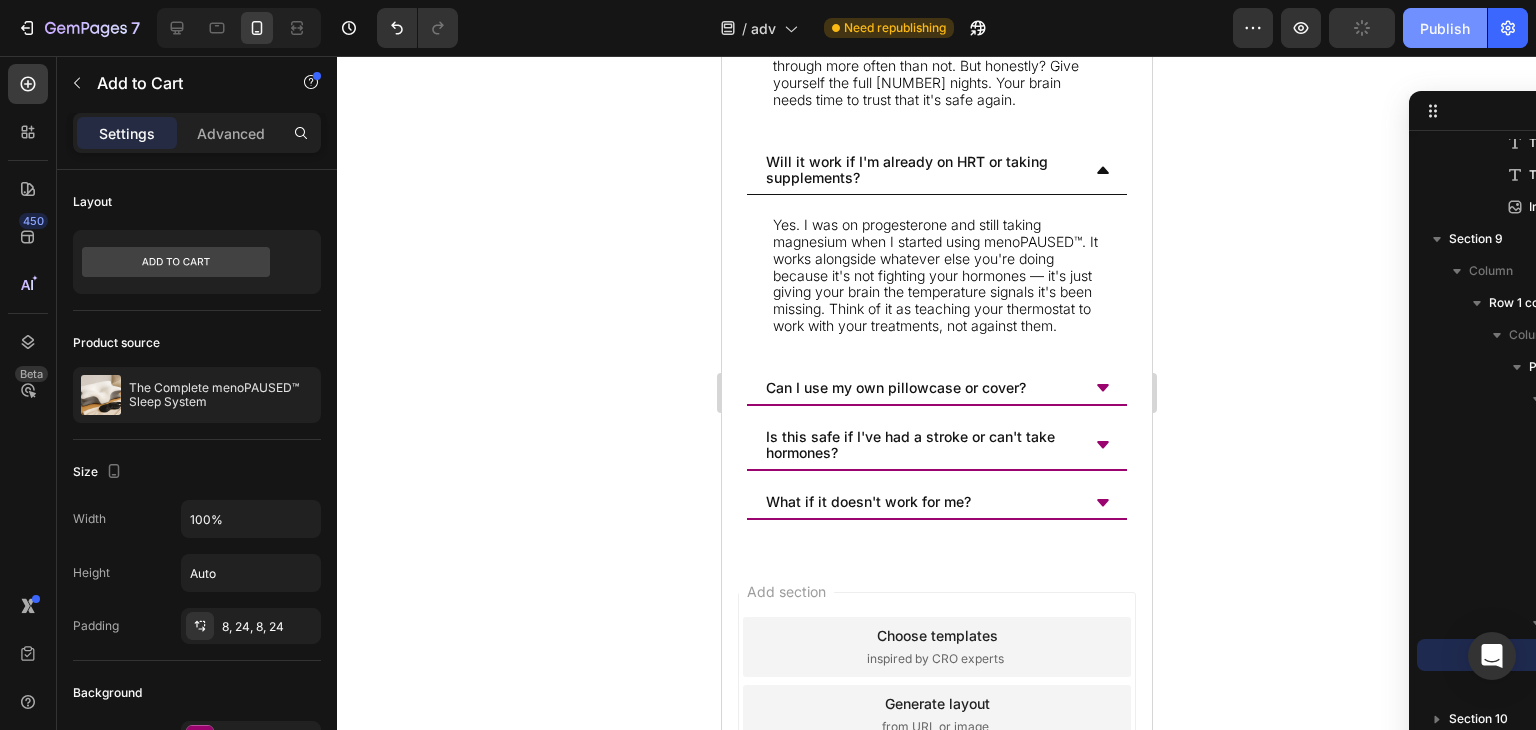 click on "Publish" at bounding box center [1445, 28] 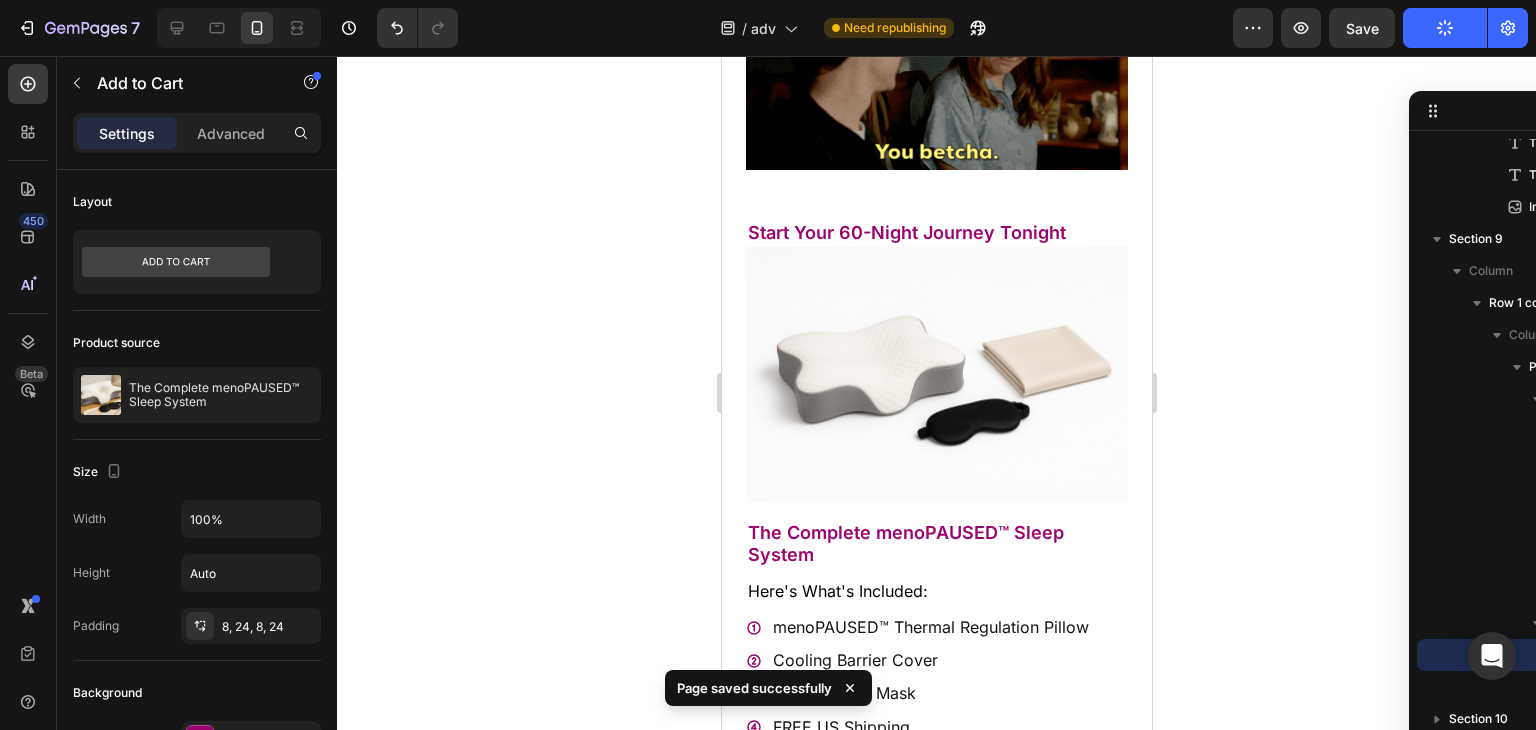 scroll, scrollTop: 21550, scrollLeft: 0, axis: vertical 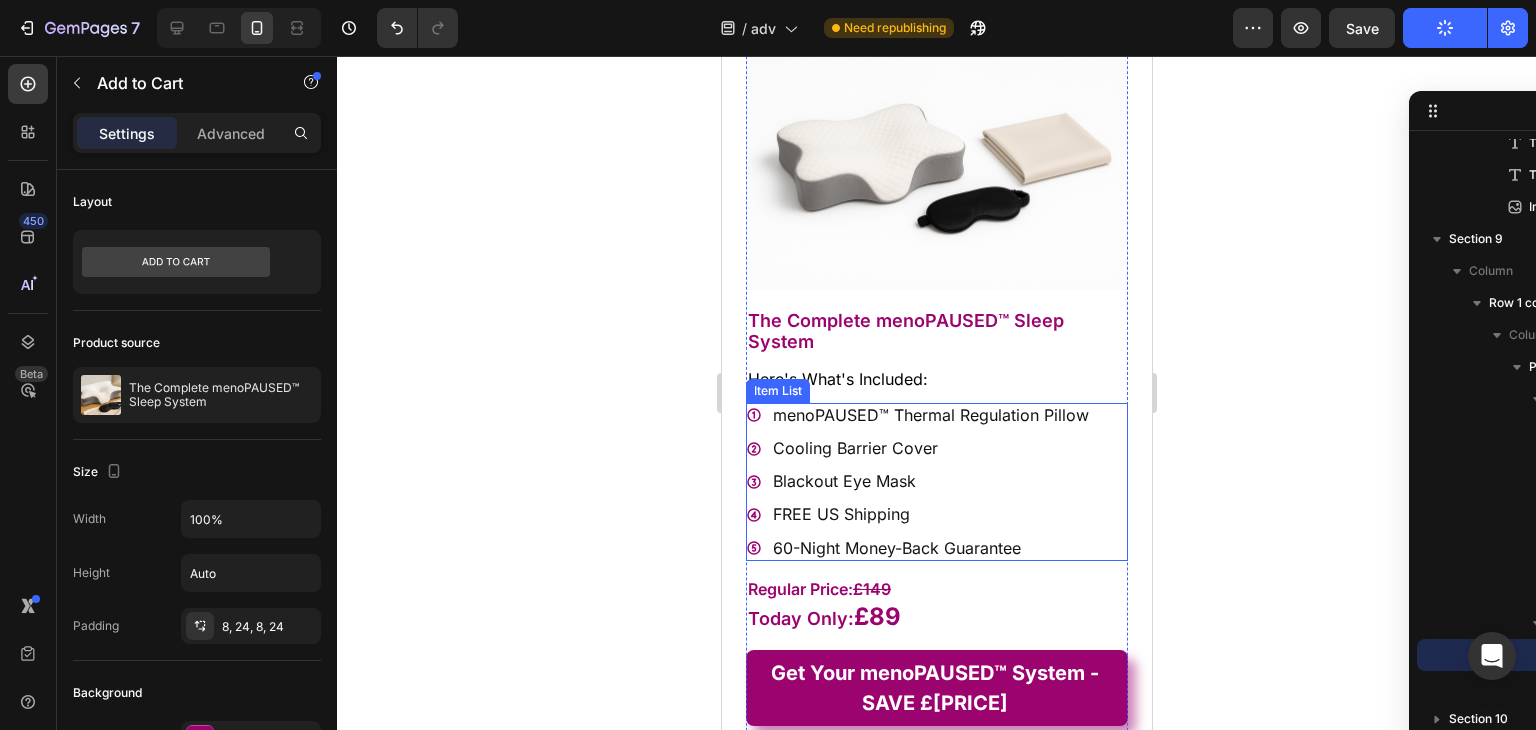 click on "FREE US Shipping" at bounding box center (930, 514) 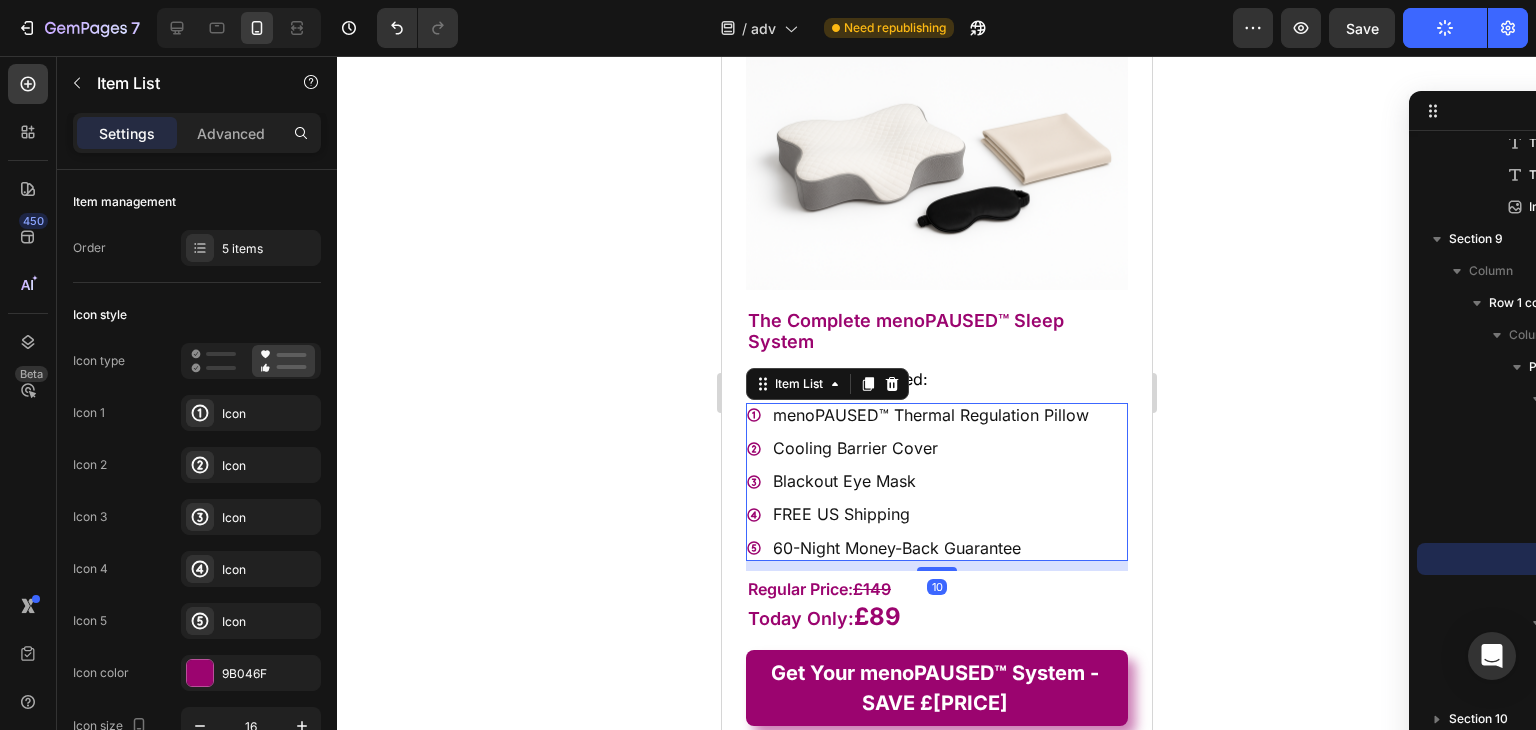 click on "FREE US Shipping" at bounding box center [930, 514] 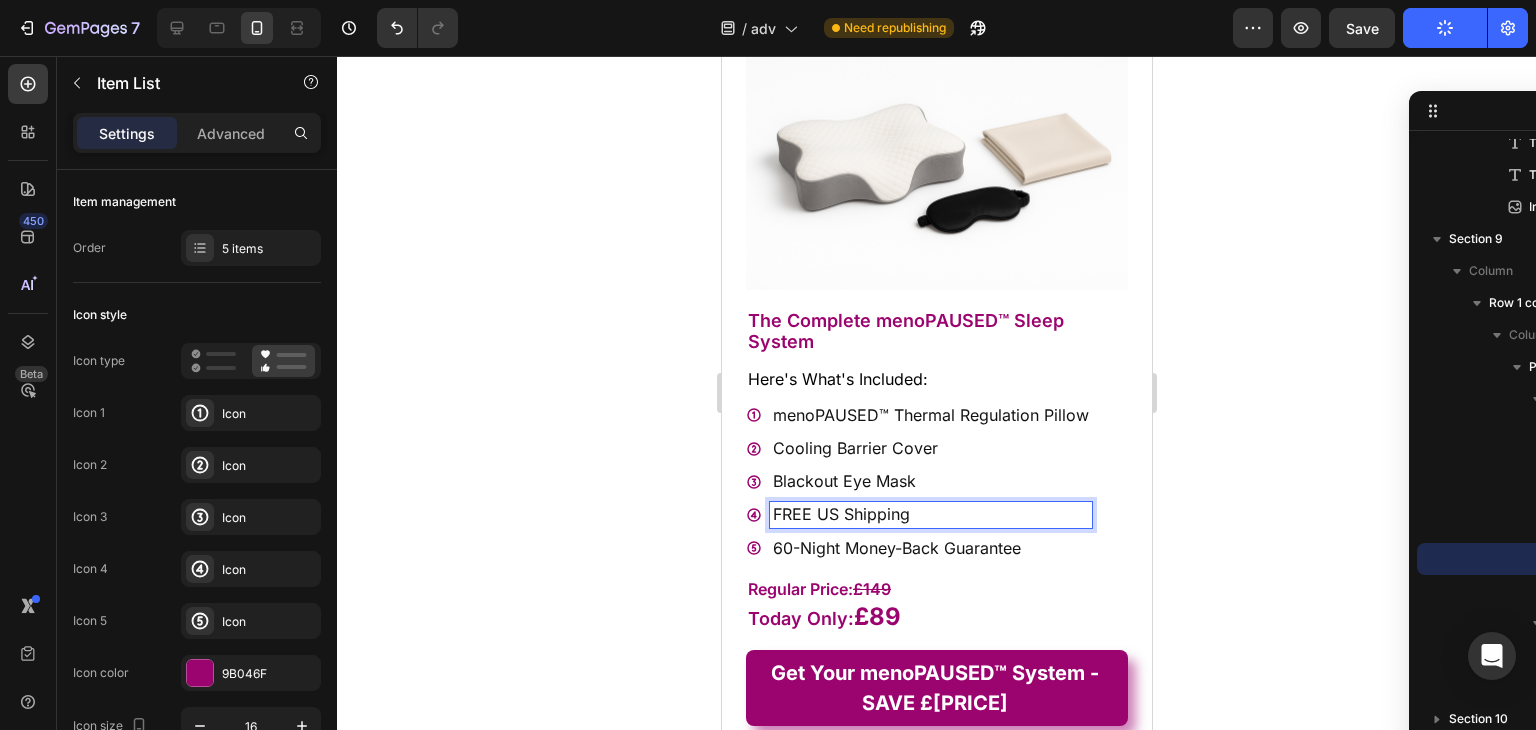click on "FREE US Shipping" at bounding box center (930, 514) 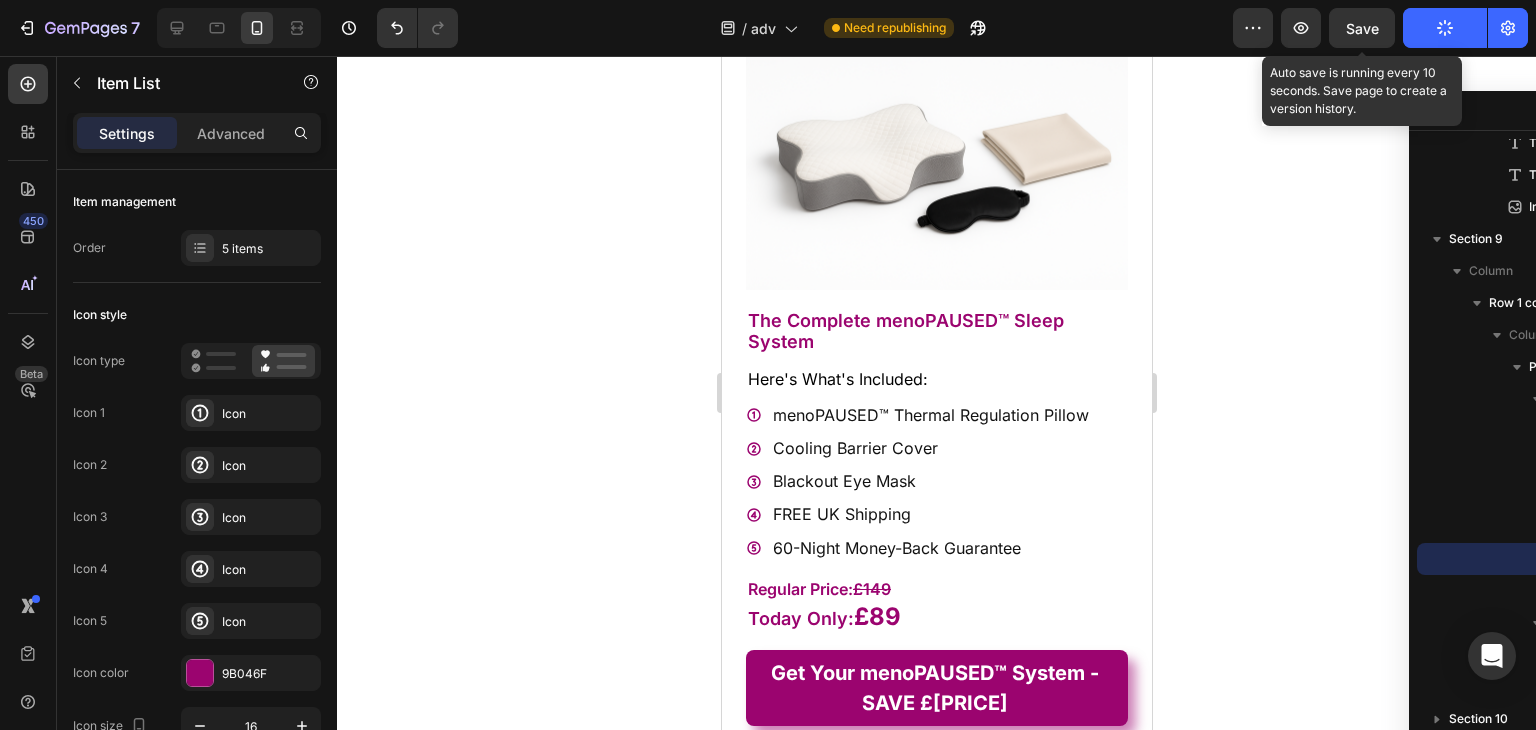 click on "Save" at bounding box center [1362, 28] 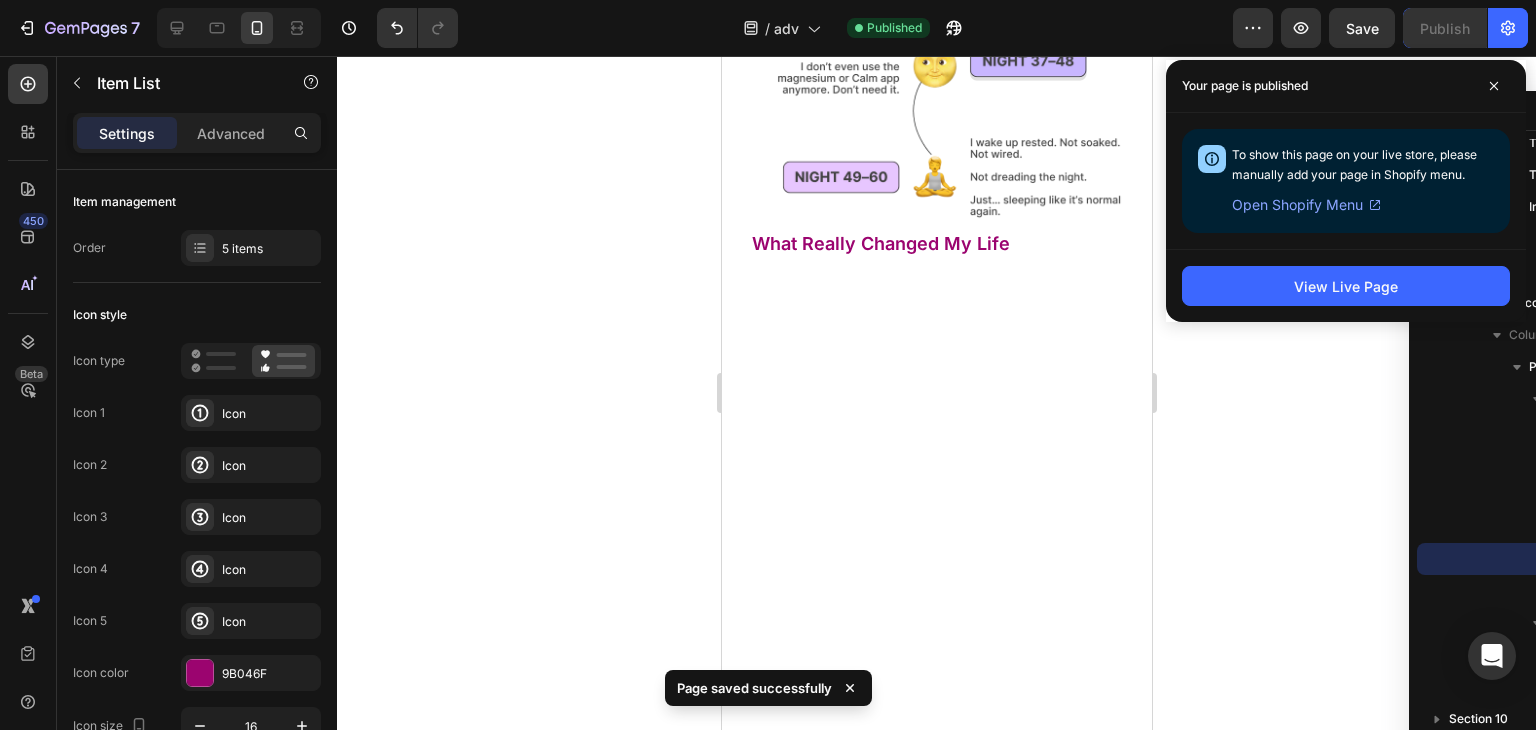 scroll, scrollTop: 15104, scrollLeft: 0, axis: vertical 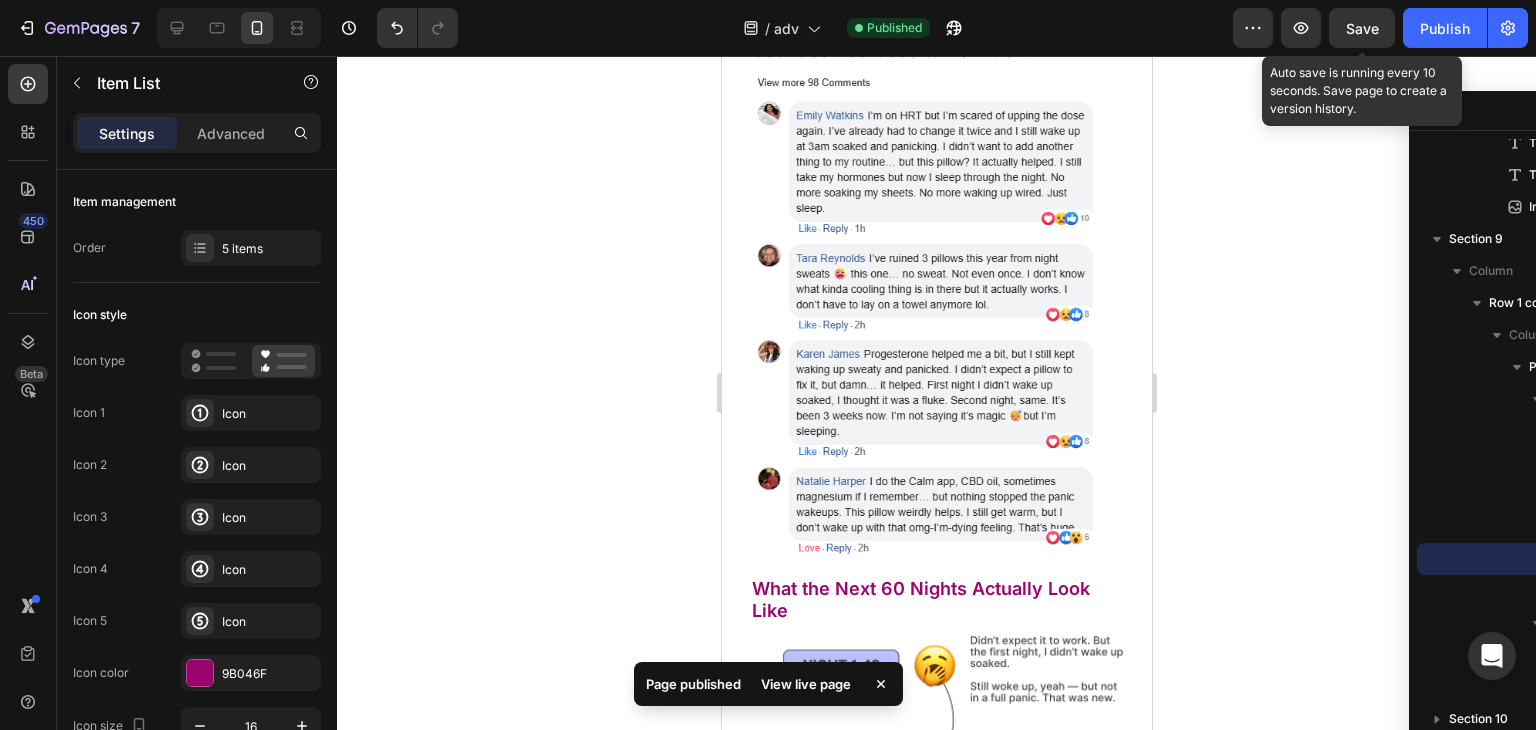 click on "Save" at bounding box center (1362, 28) 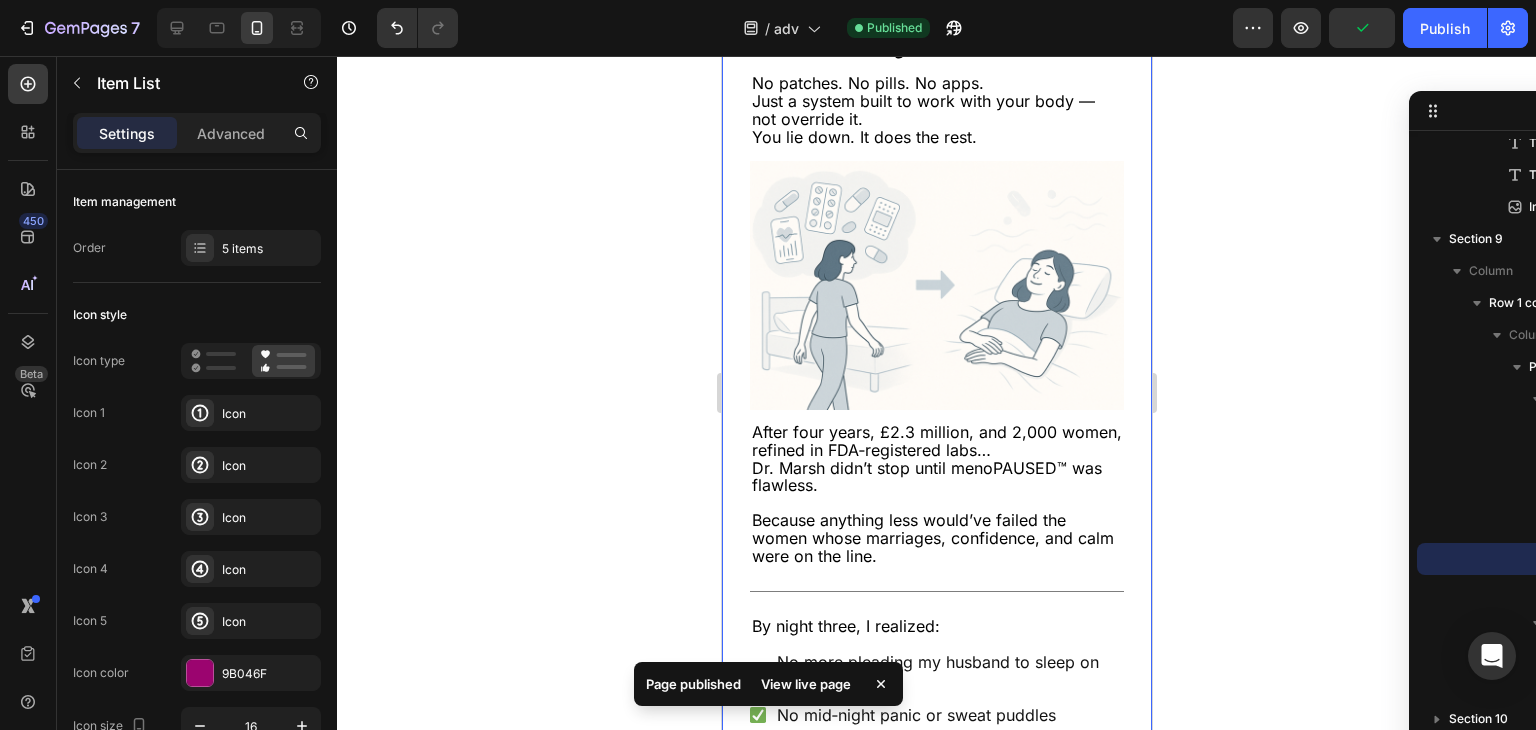 scroll, scrollTop: 13980, scrollLeft: 0, axis: vertical 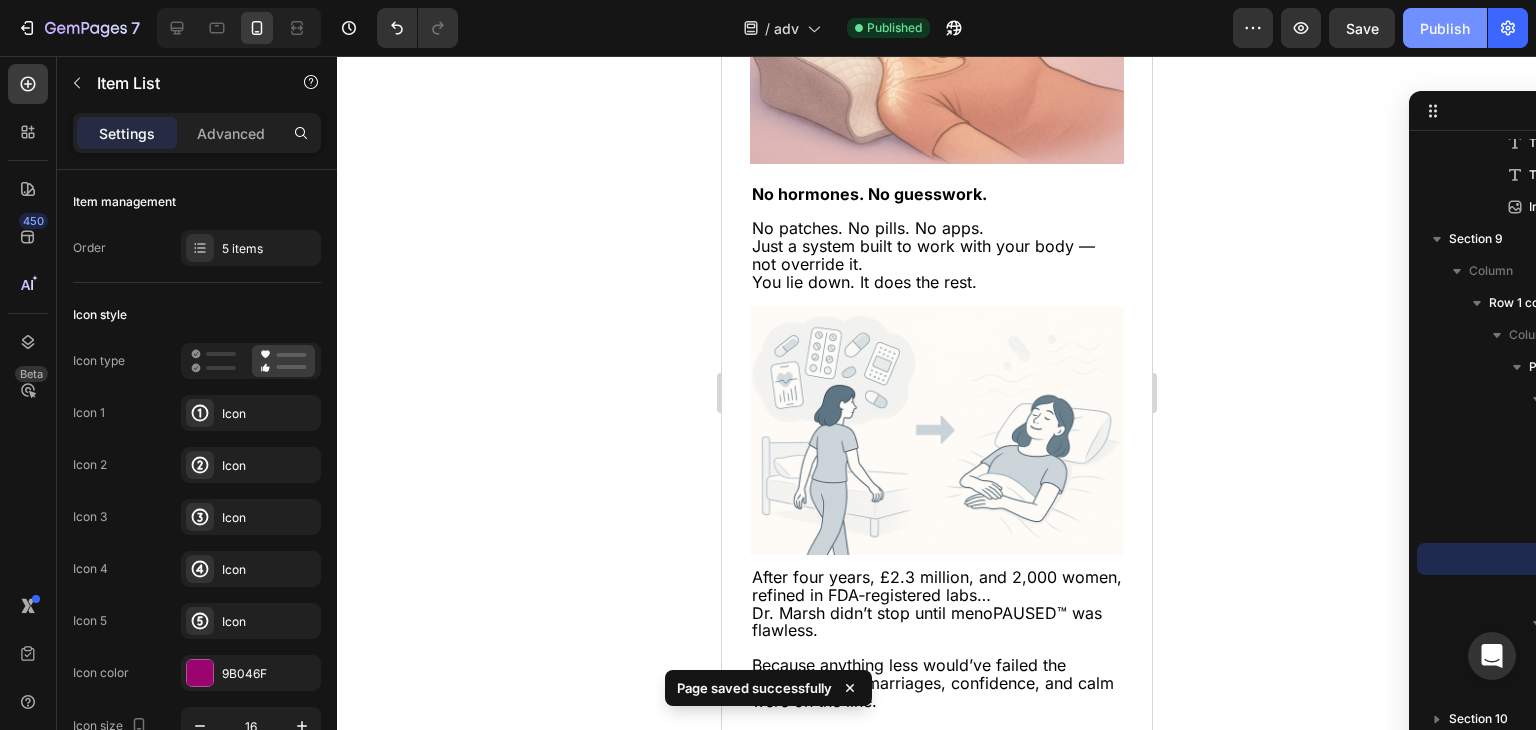 click on "Publish" at bounding box center [1445, 28] 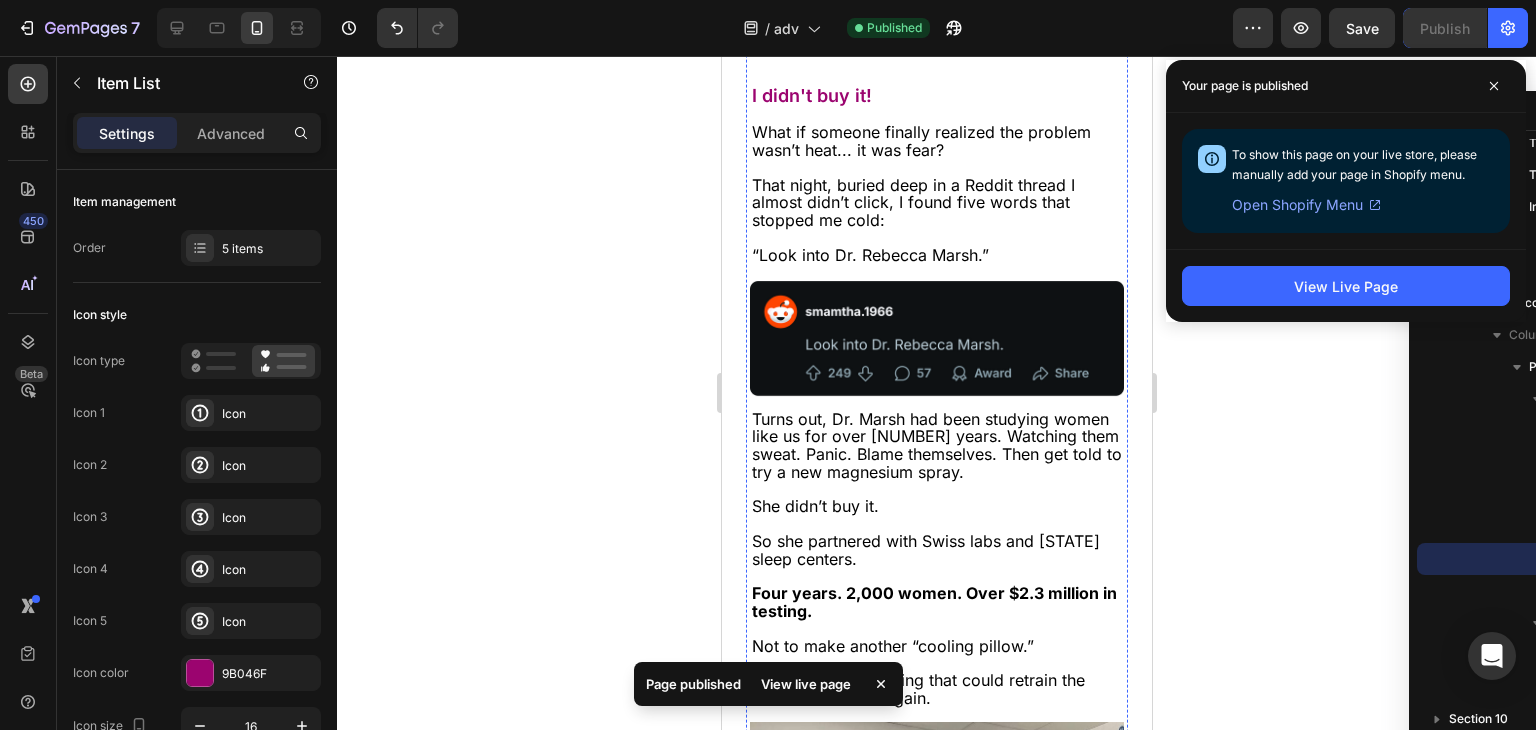 scroll, scrollTop: 10120, scrollLeft: 0, axis: vertical 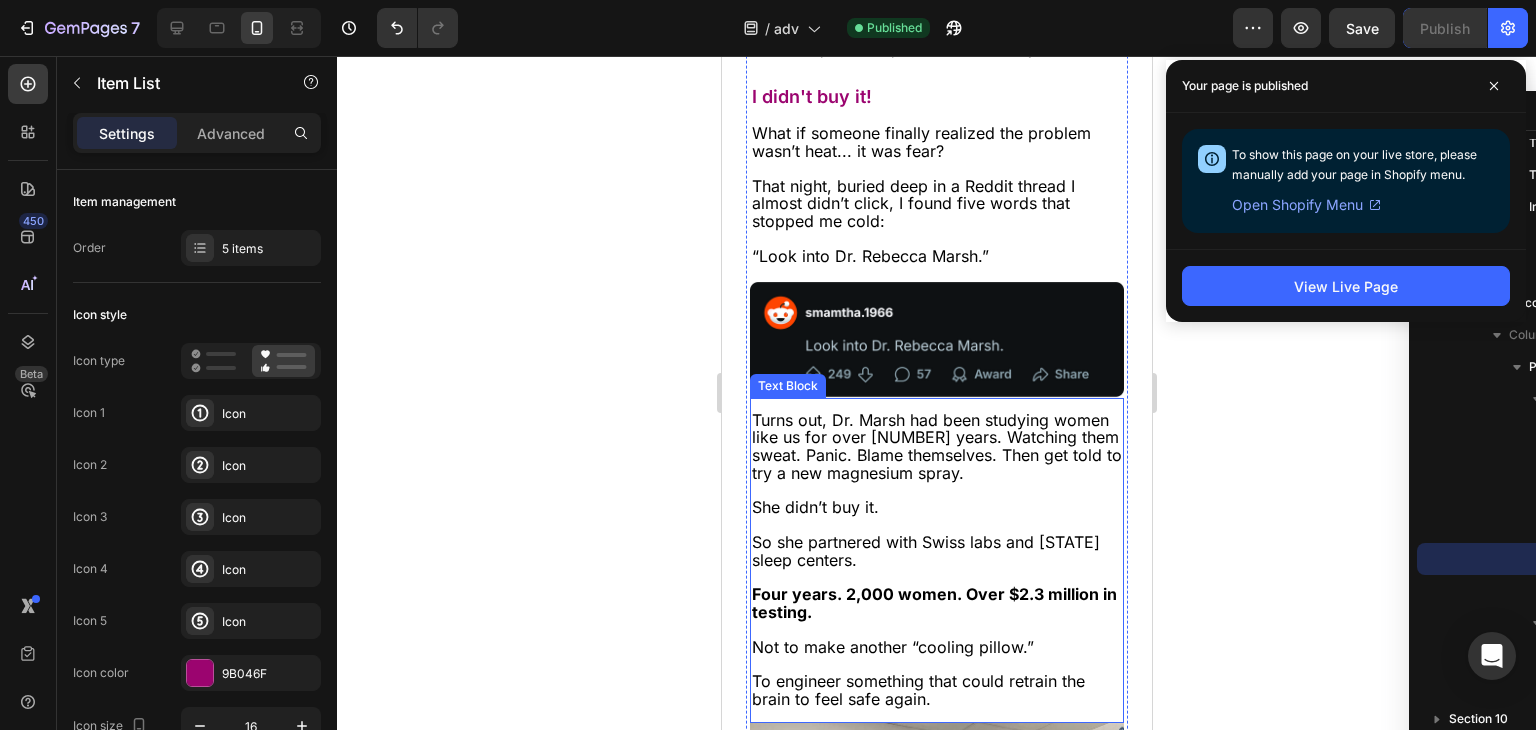 click on "Four years. 2,000 women. Over $2.3 million in testing." at bounding box center [933, 603] 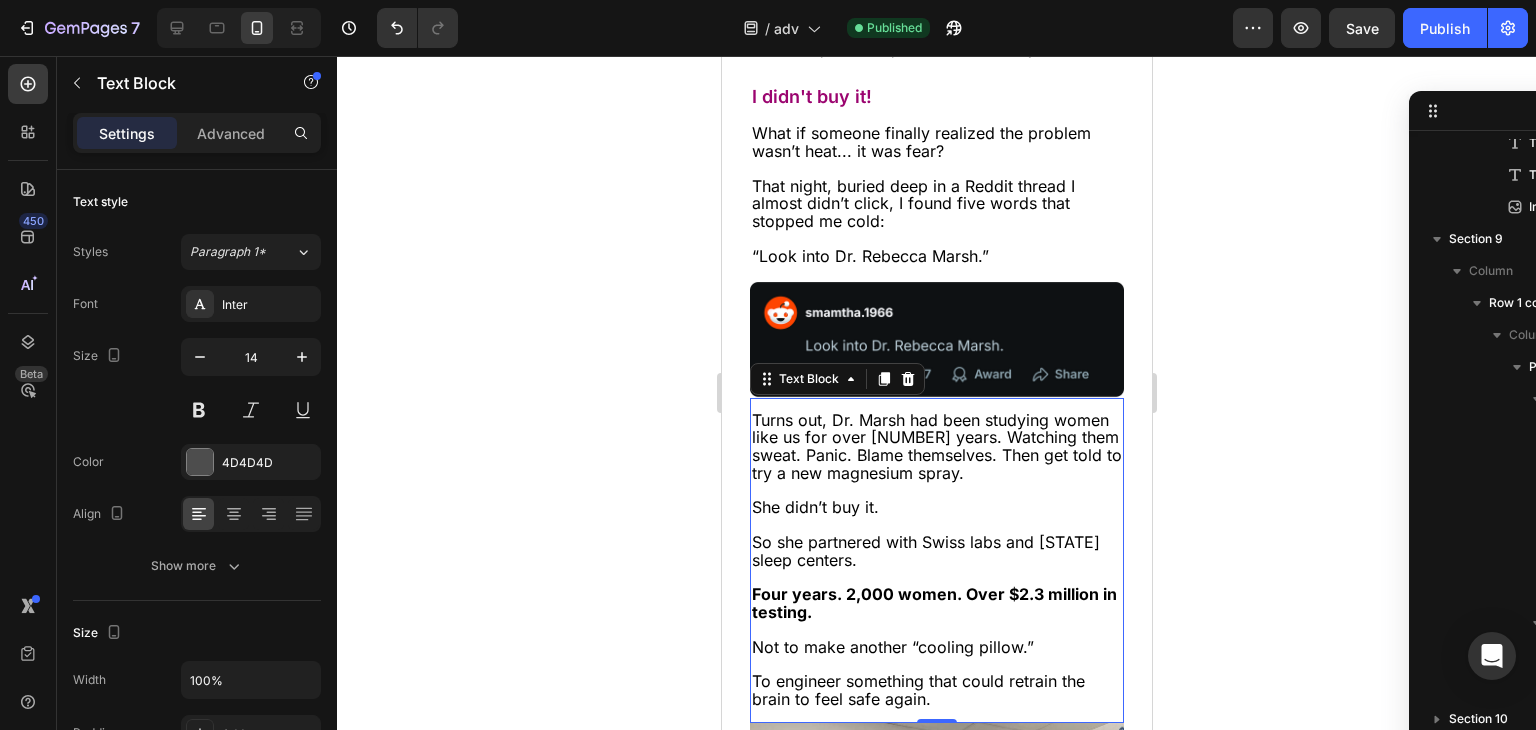 scroll, scrollTop: 1442, scrollLeft: 0, axis: vertical 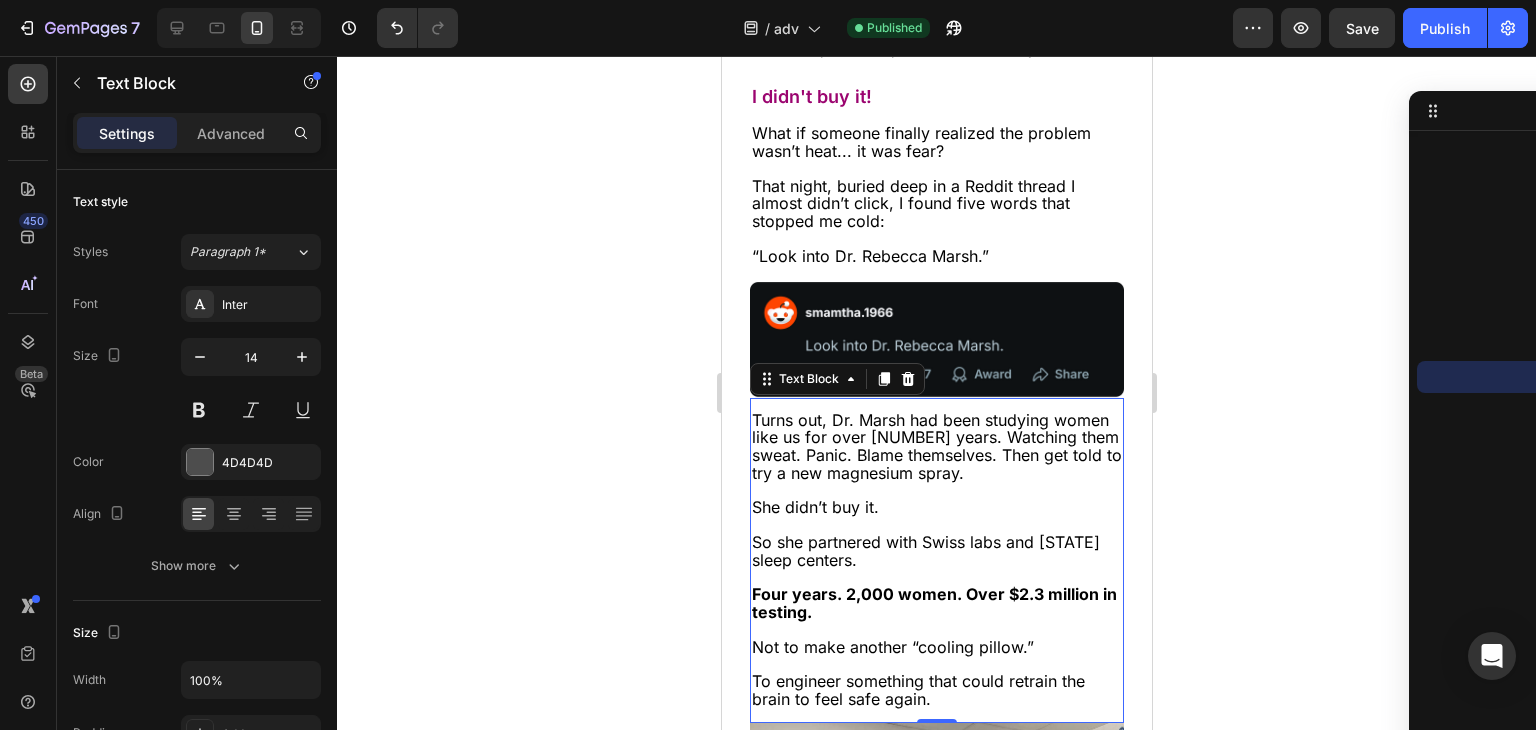 click on "Four years. 2,000 women. Over $2.3 million in testing." at bounding box center (933, 603) 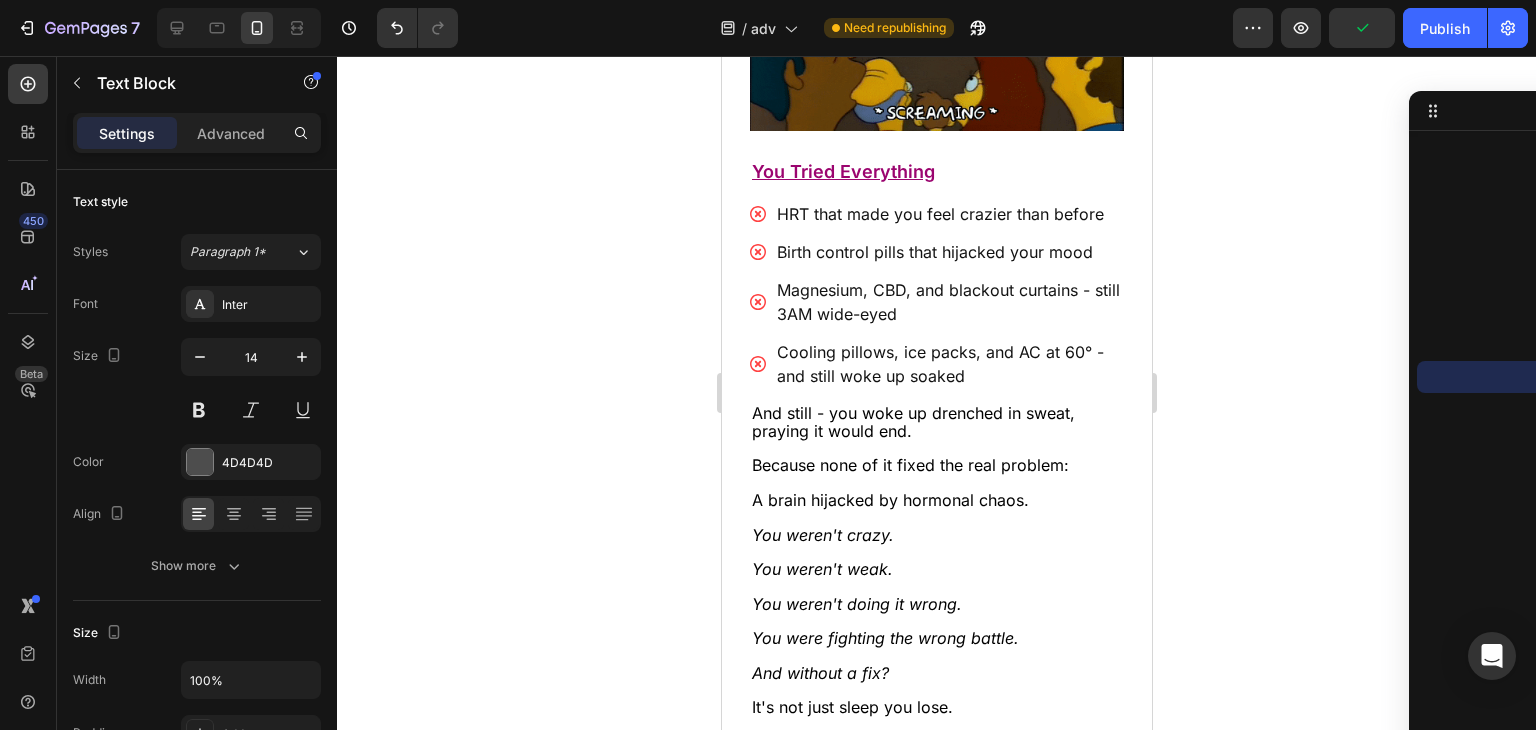 scroll, scrollTop: 7888, scrollLeft: 0, axis: vertical 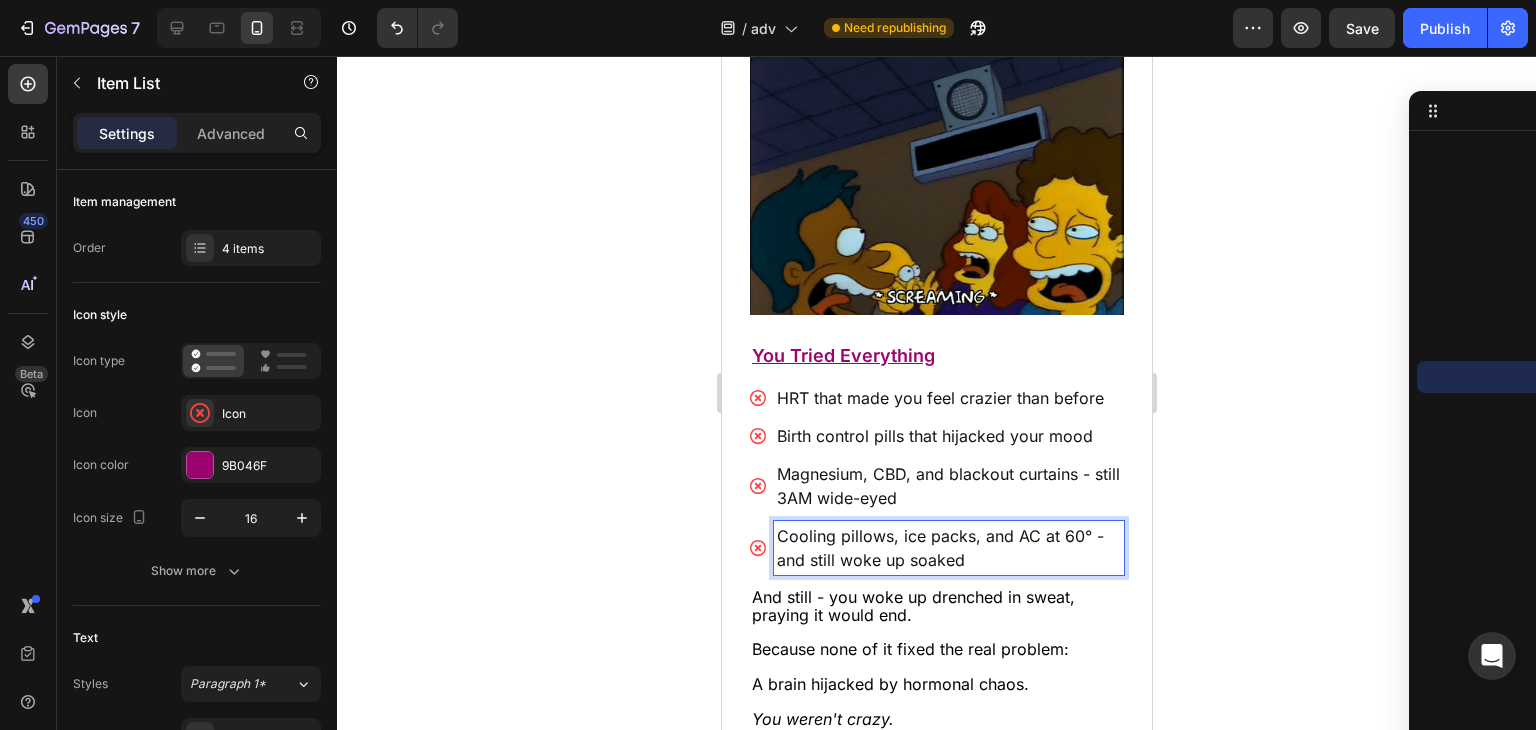 click on "Cooling pillows, ice packs, and AC at 60° - and still woke up soaked" at bounding box center [948, 548] 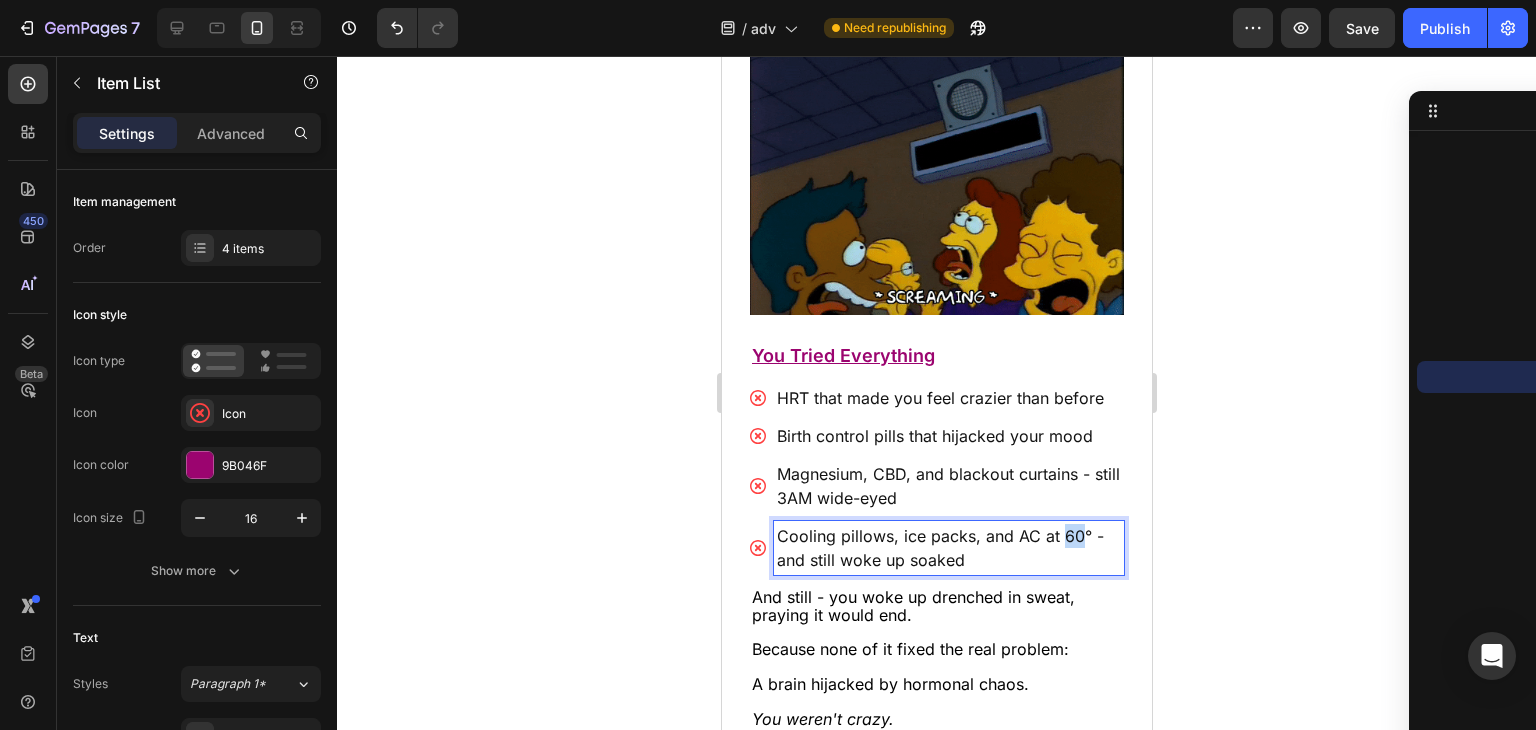 click on "Cooling pillows, ice packs, and AC at 60° - and still woke up soaked" at bounding box center [948, 548] 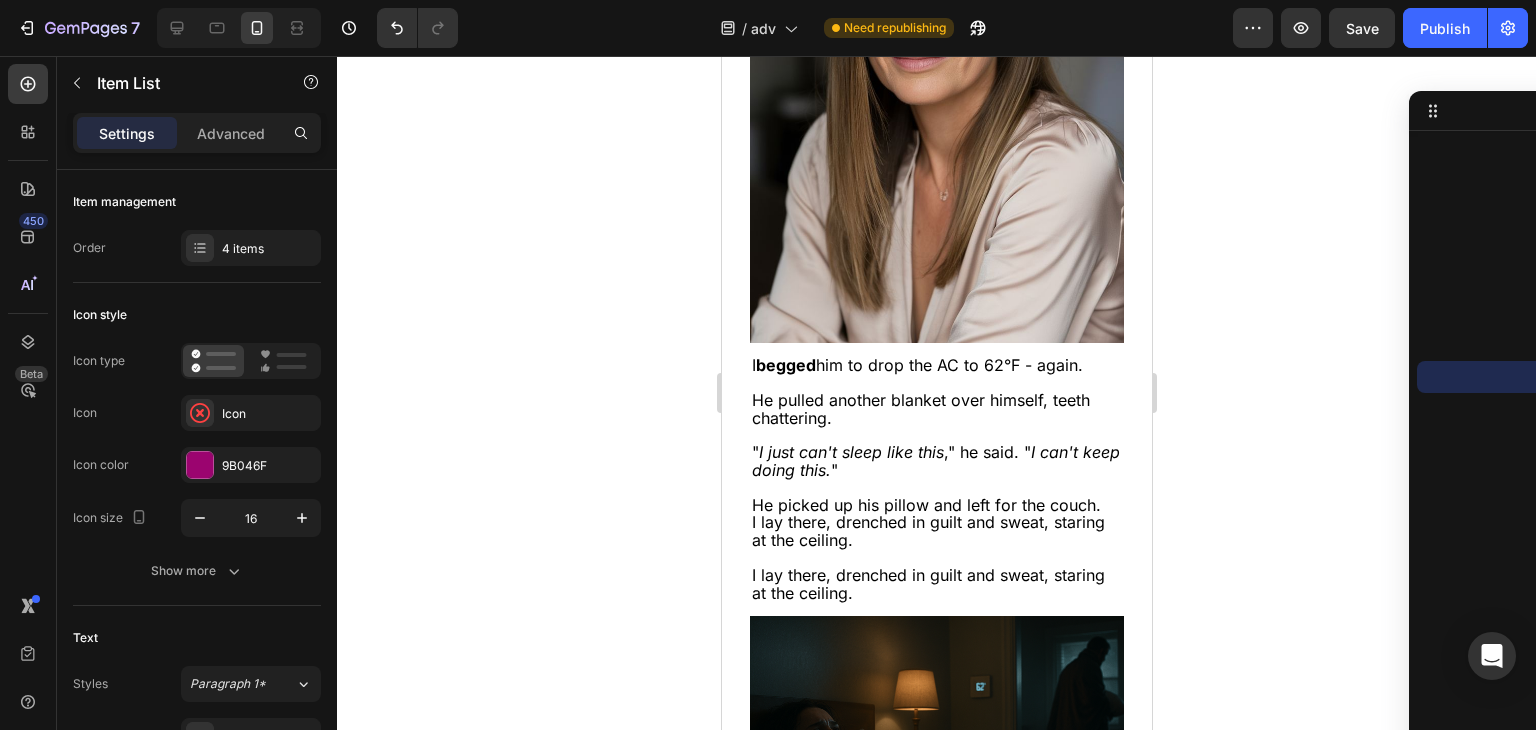 scroll, scrollTop: 3207, scrollLeft: 0, axis: vertical 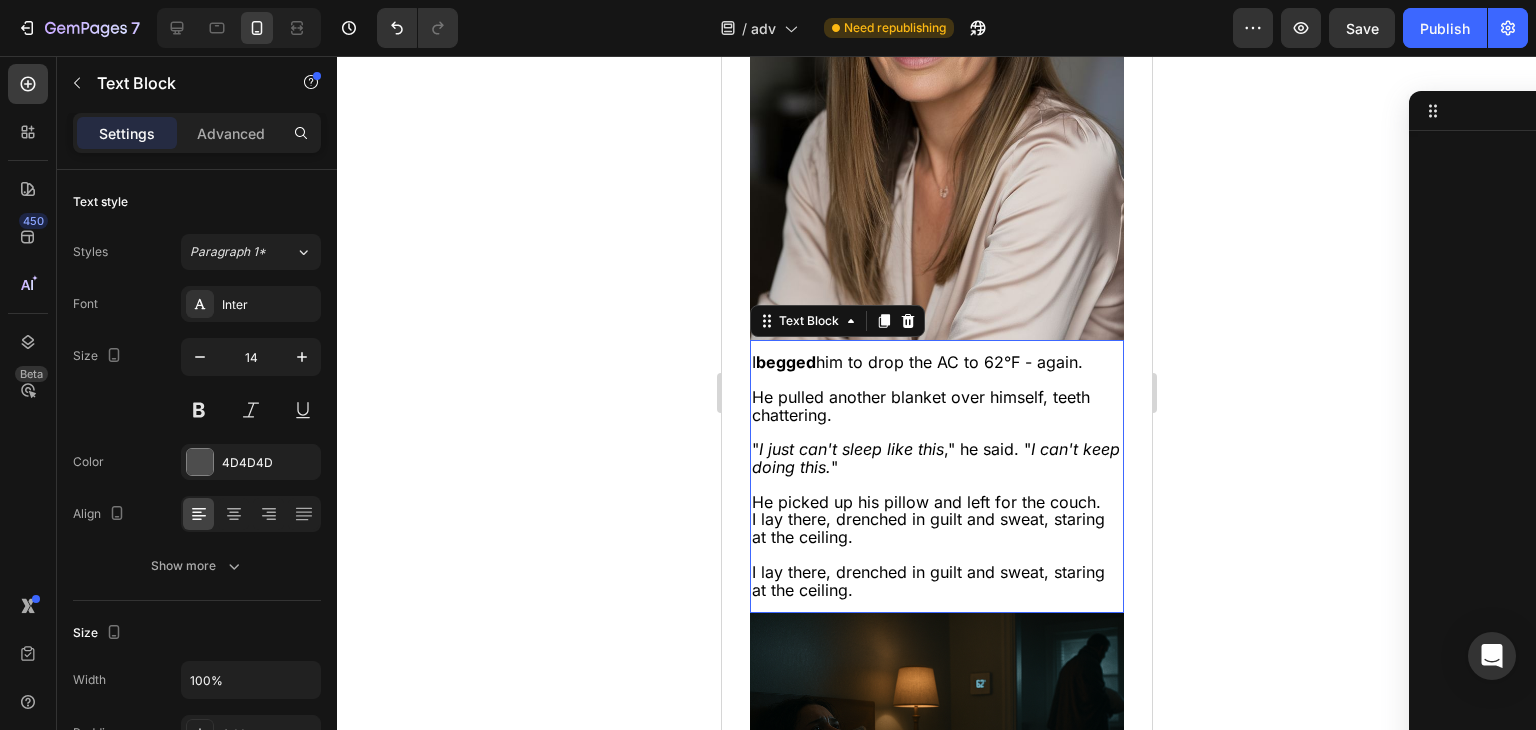 click on "I begged him to drop the AC to 62°F - again." at bounding box center (916, 362) 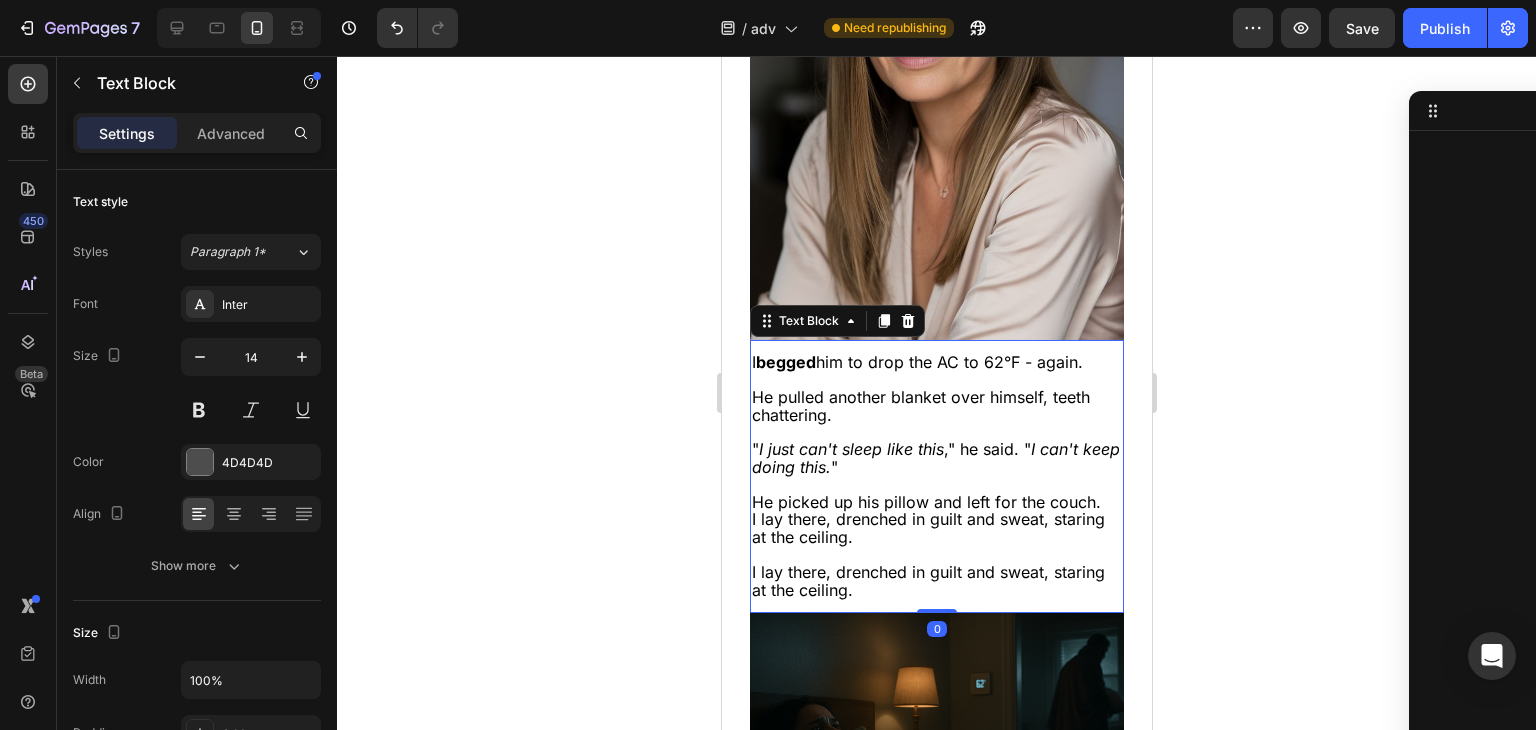 click on "I begged him to drop the AC to 62°F - again." at bounding box center [916, 362] 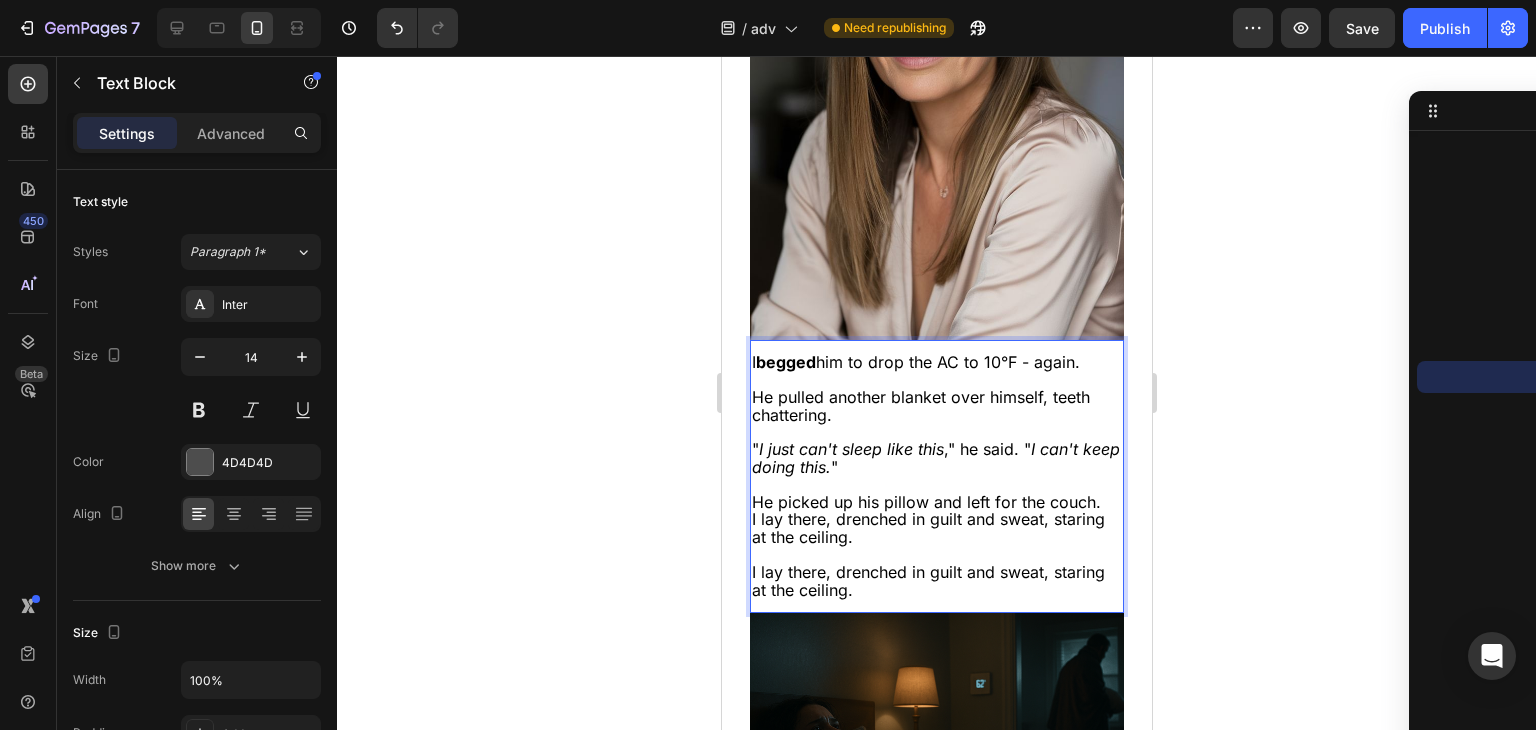 click on "I begged him to drop the AC to 10°F - again." at bounding box center [915, 362] 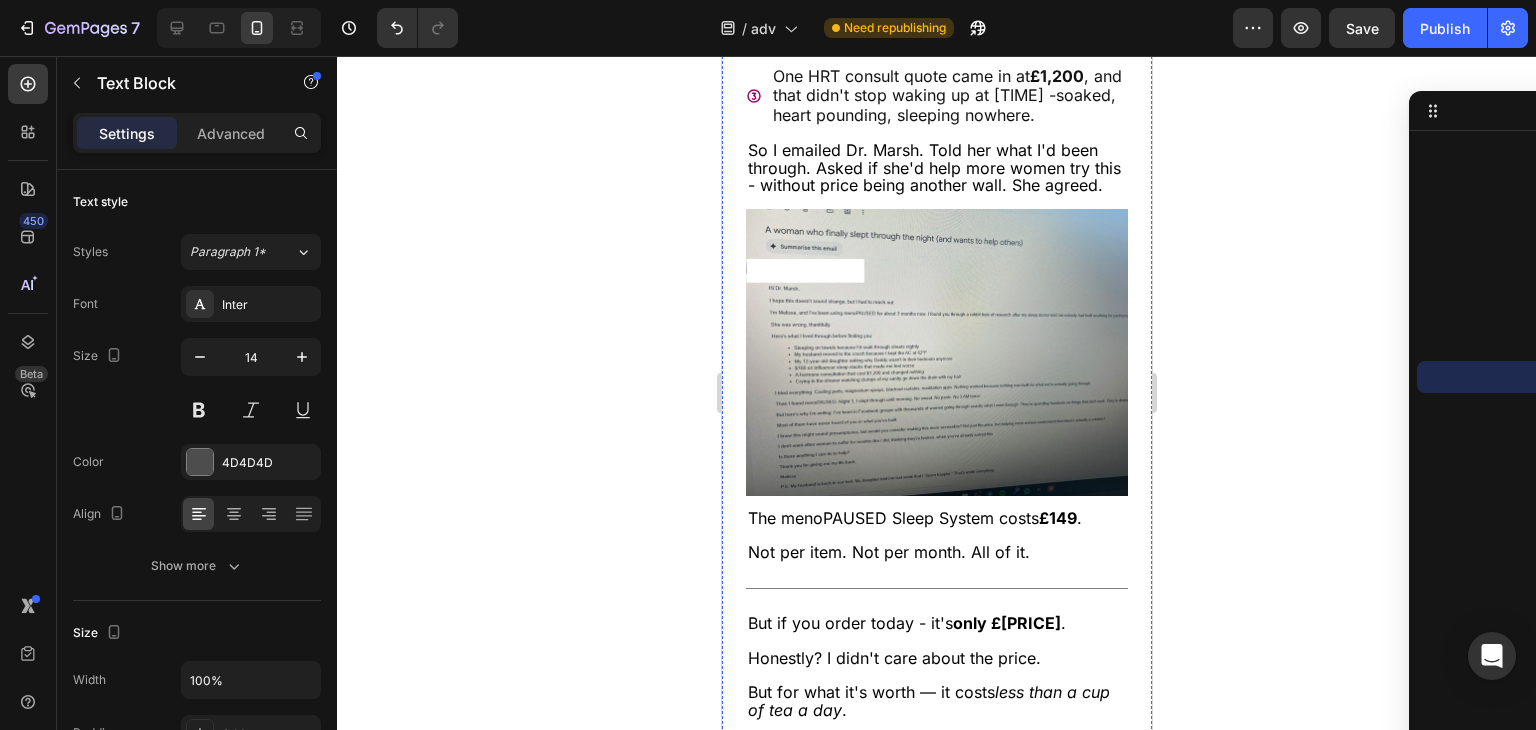 scroll, scrollTop: 19392, scrollLeft: 0, axis: vertical 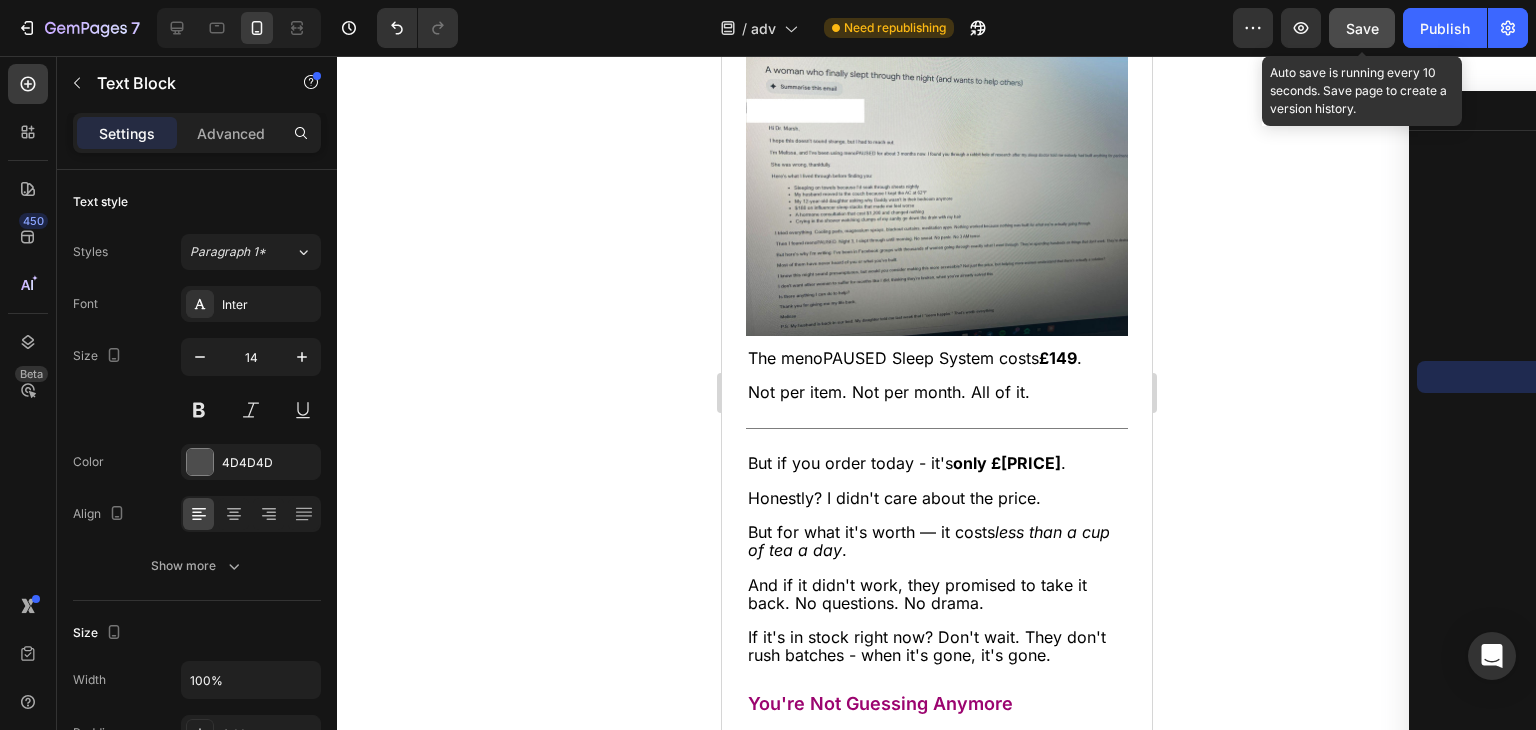 click on "Save" 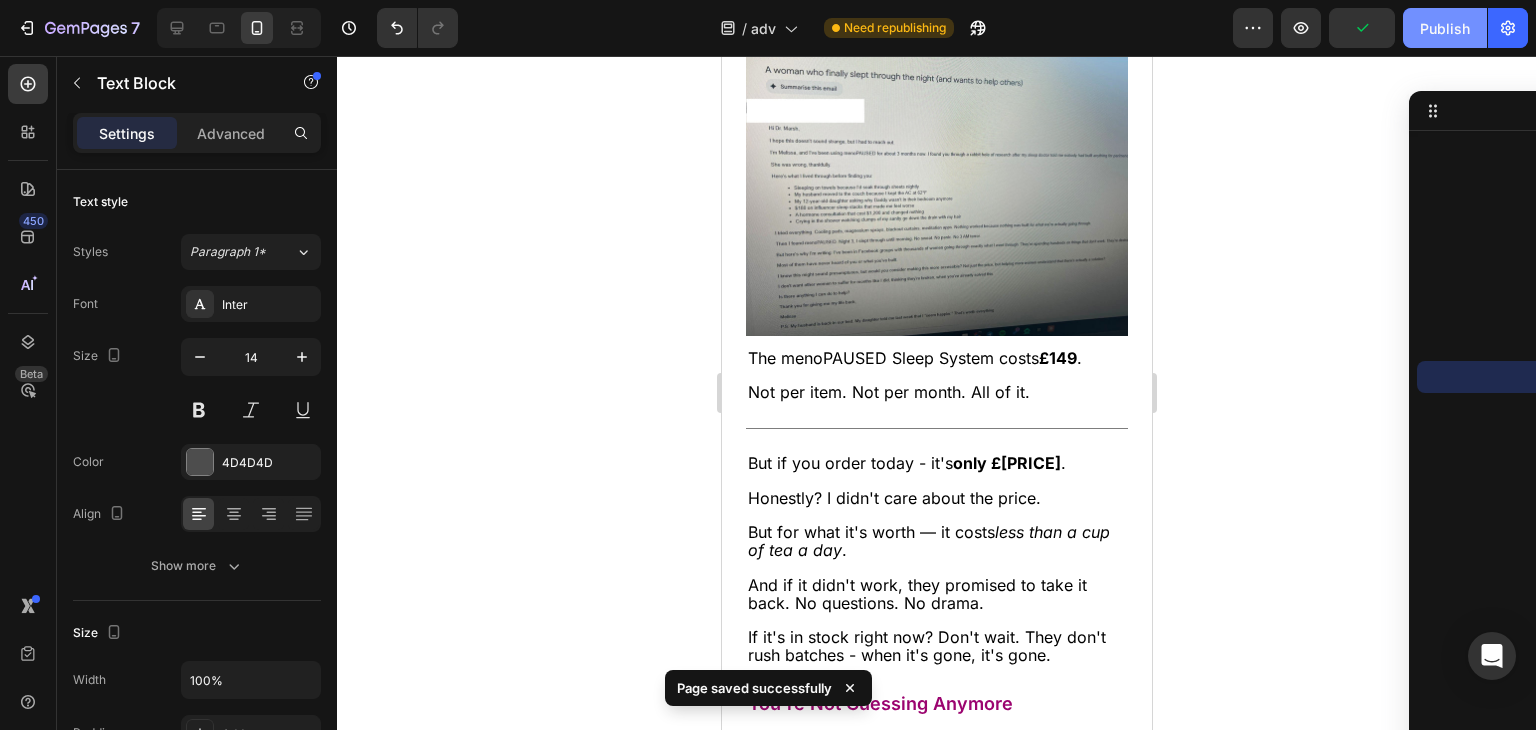 click on "Publish" at bounding box center [1445, 28] 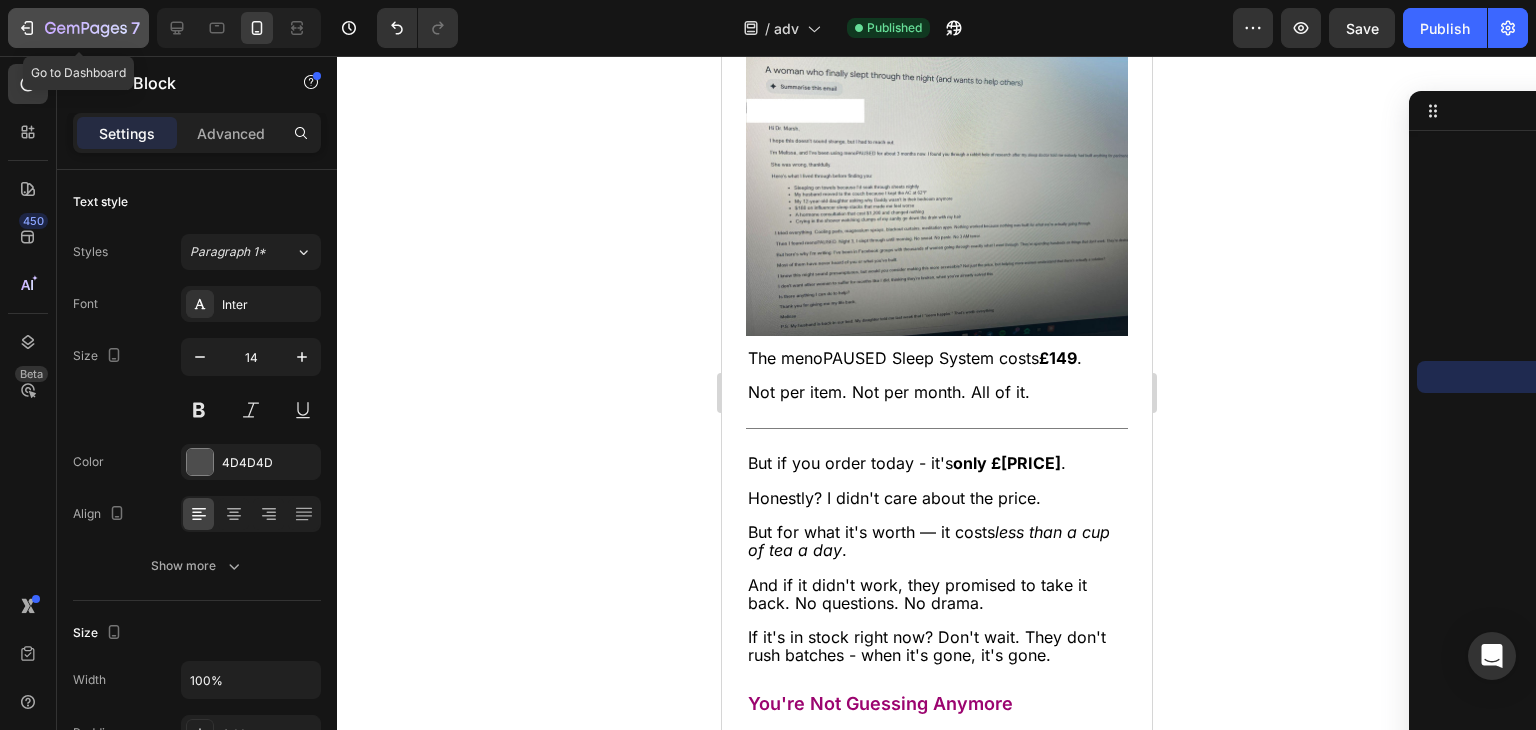 click on "7" 